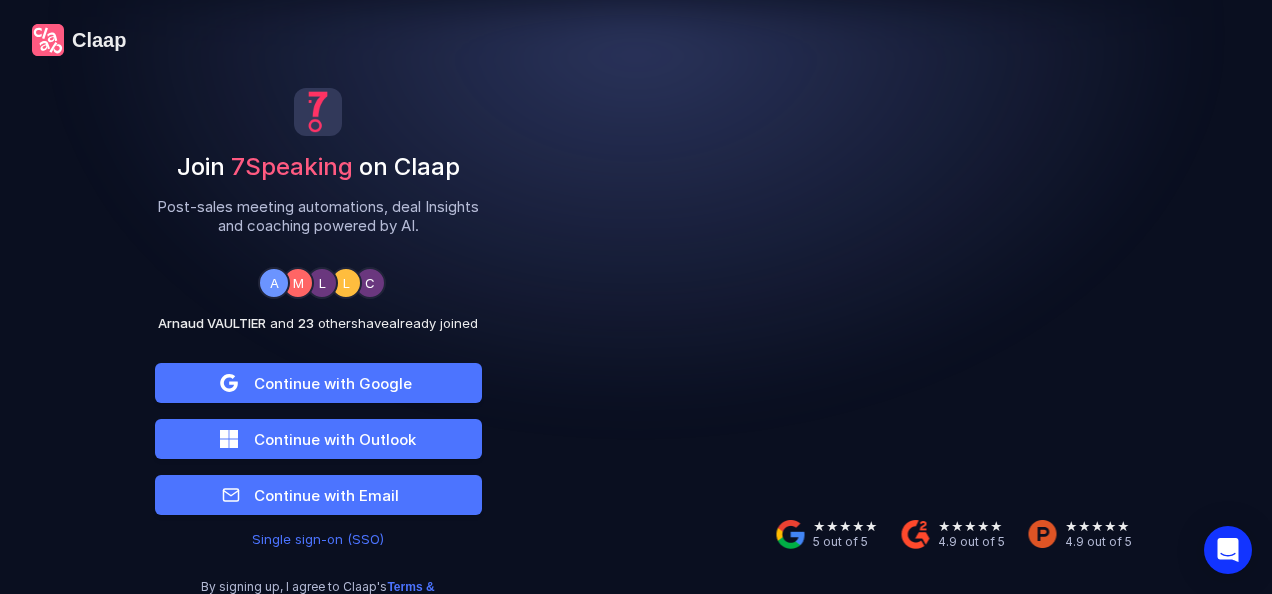 scroll, scrollTop: 0, scrollLeft: 0, axis: both 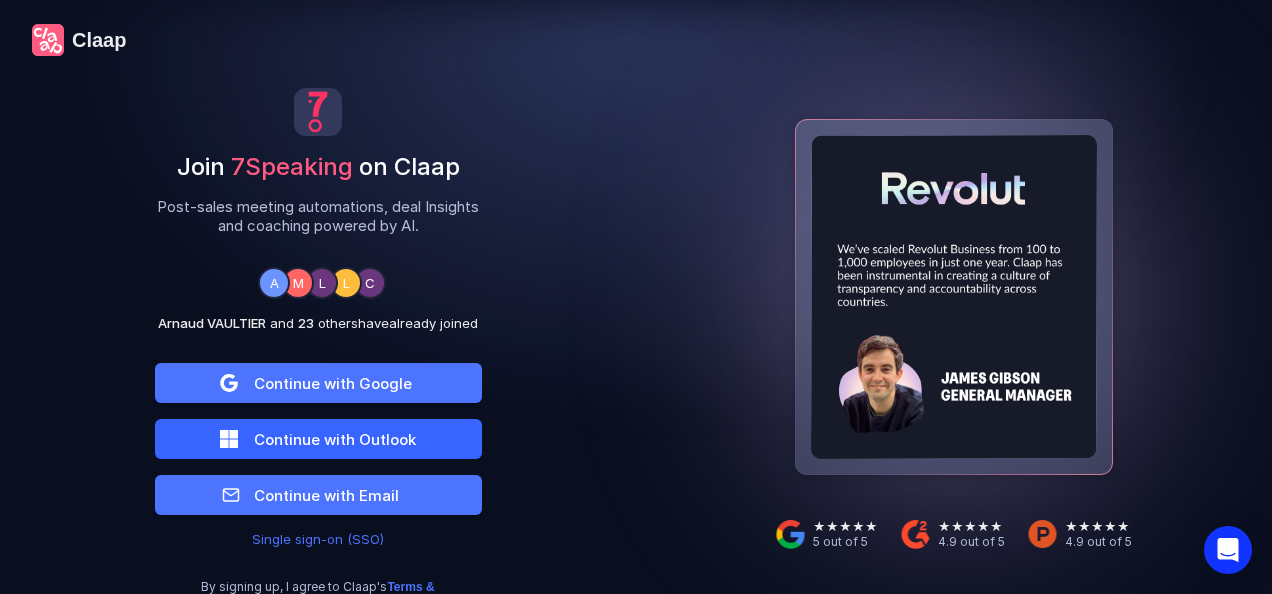 click on "Continue with Outlook" at bounding box center (333, 383) 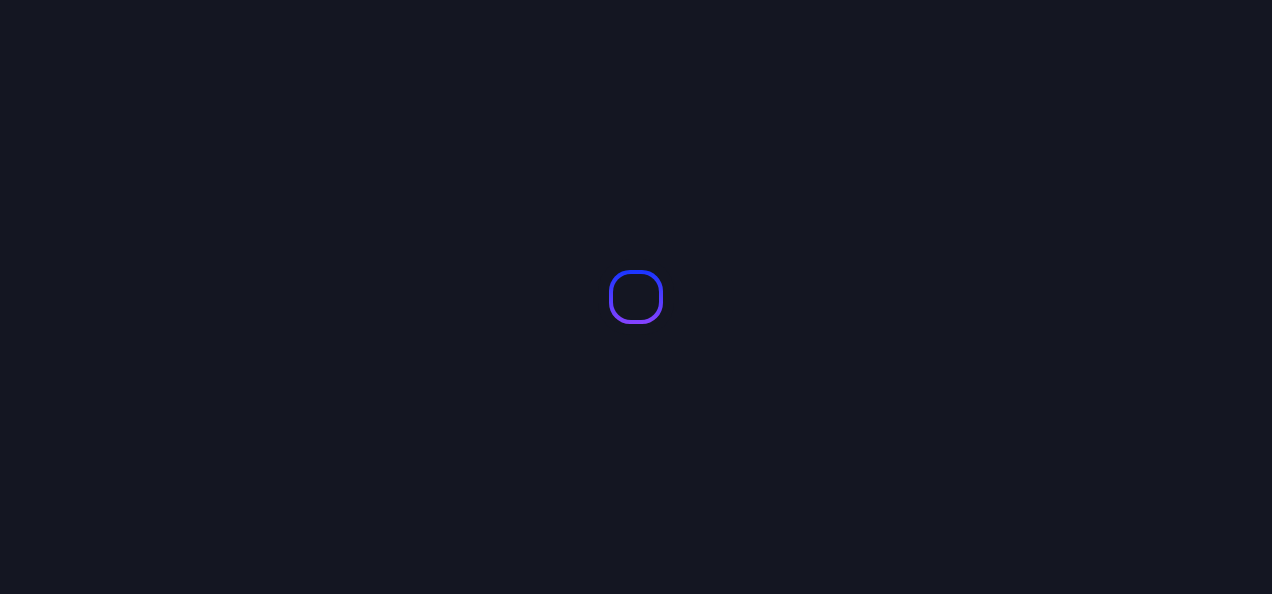 scroll, scrollTop: 0, scrollLeft: 0, axis: both 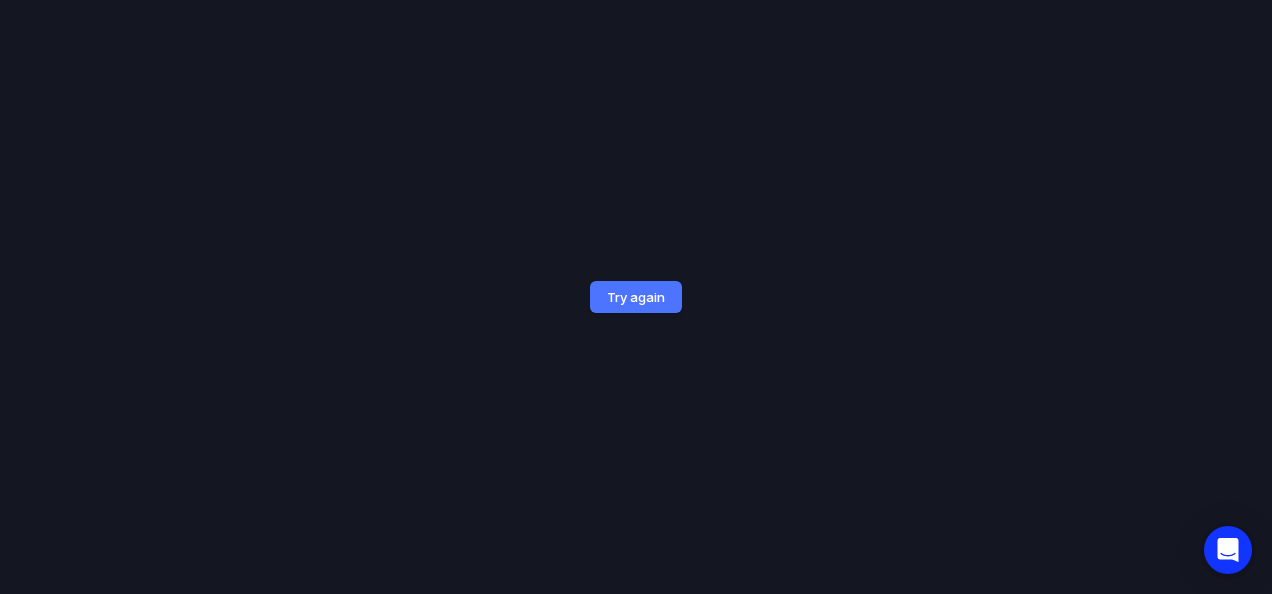 click on "Try again" at bounding box center [636, 297] 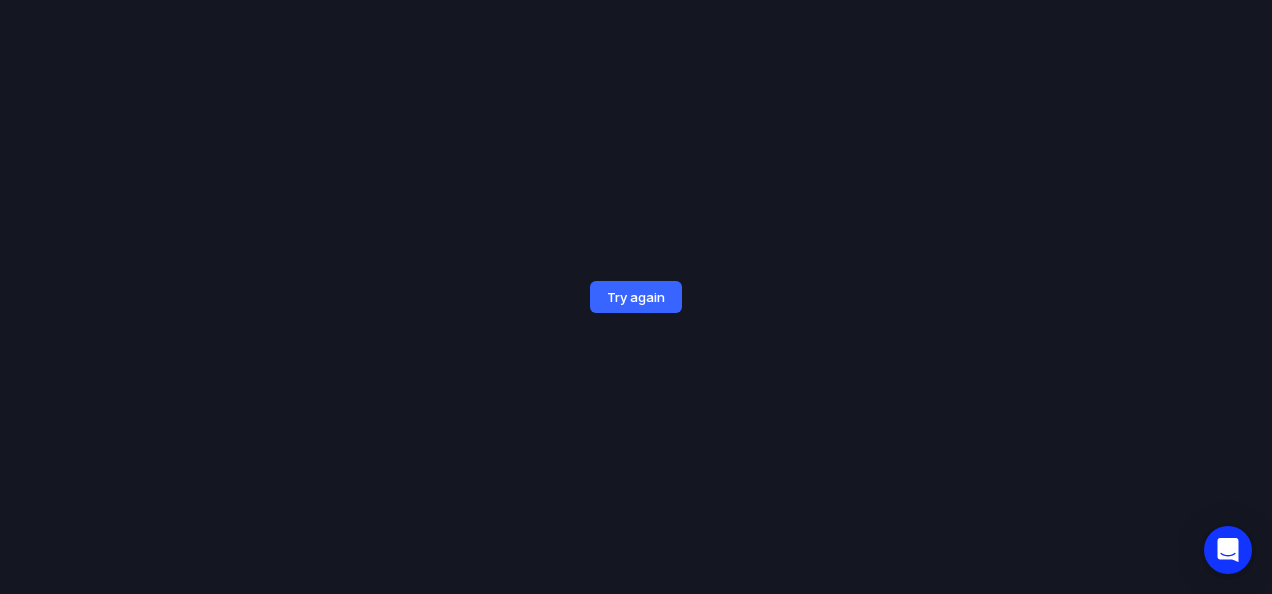 click on "Try again" at bounding box center [636, 297] 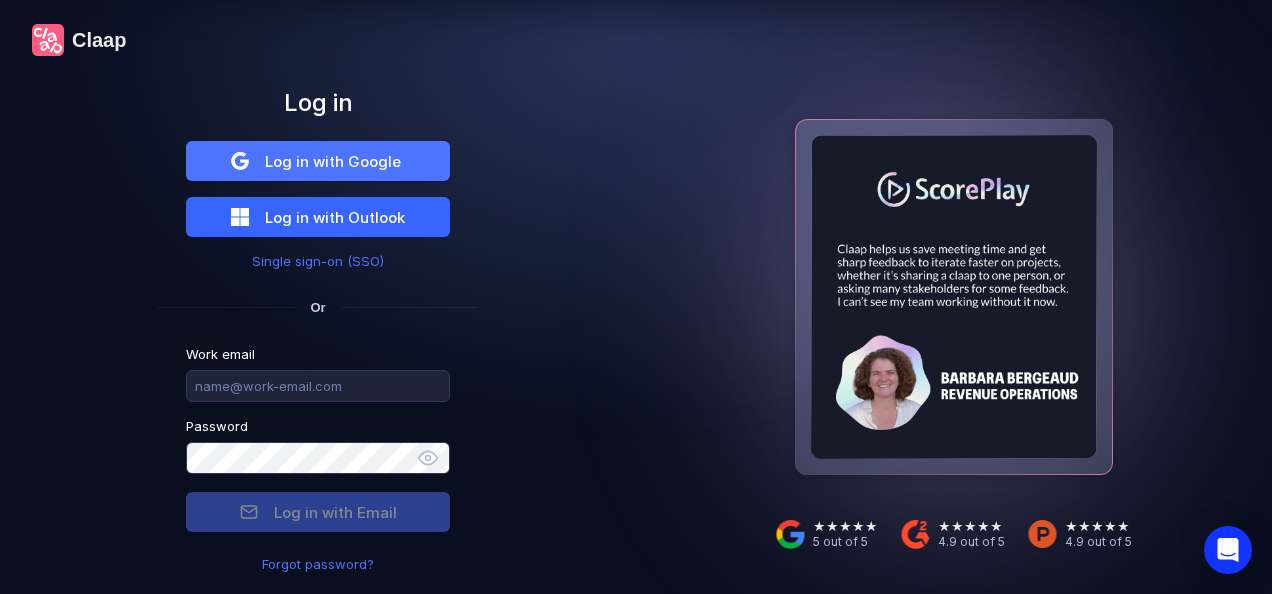 click on "Log in with Outlook" at bounding box center [333, 161] 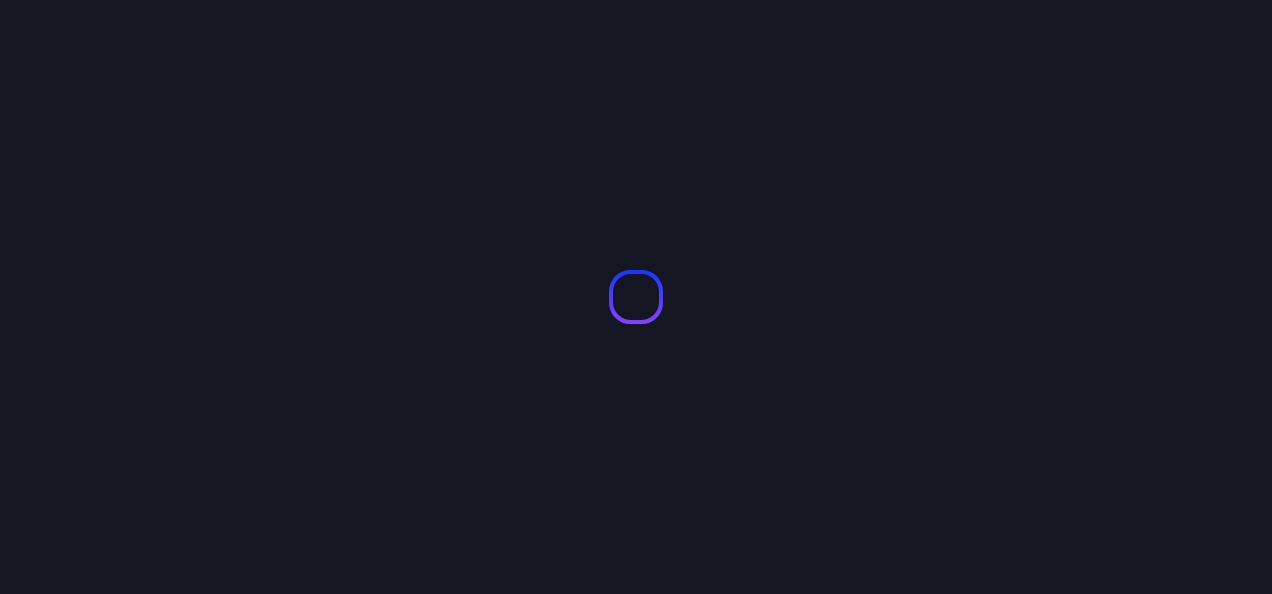 scroll, scrollTop: 0, scrollLeft: 0, axis: both 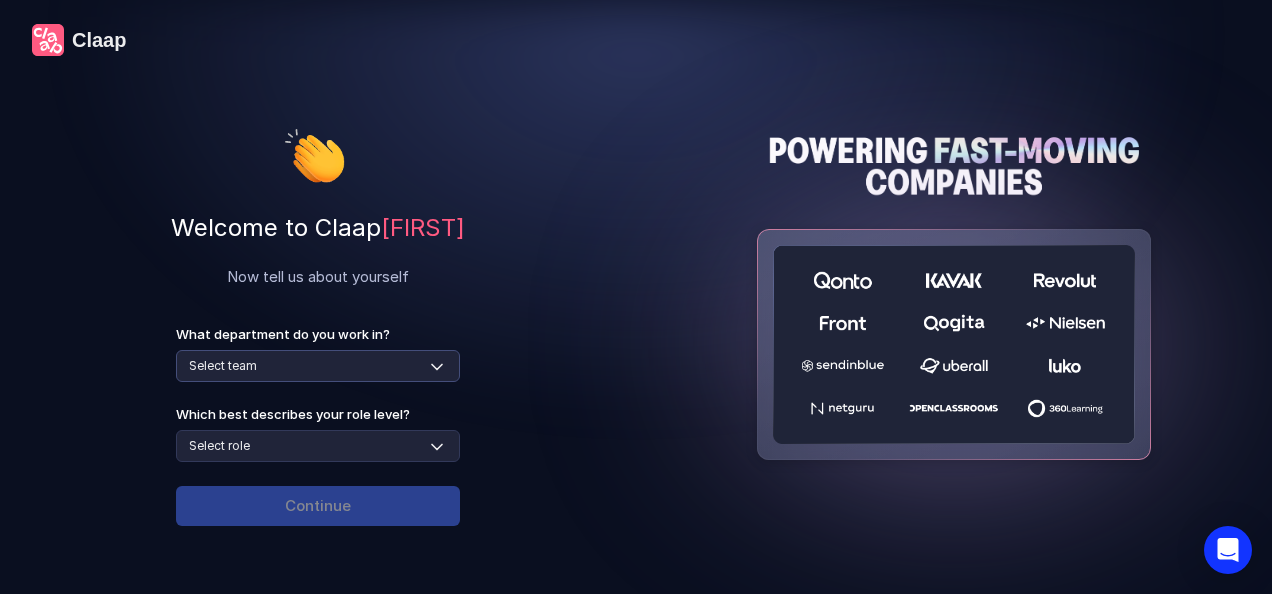 click on "Select team Sales Marketing Operations Customer Support Human Resources Product & Engineering Finance" at bounding box center [318, 366] 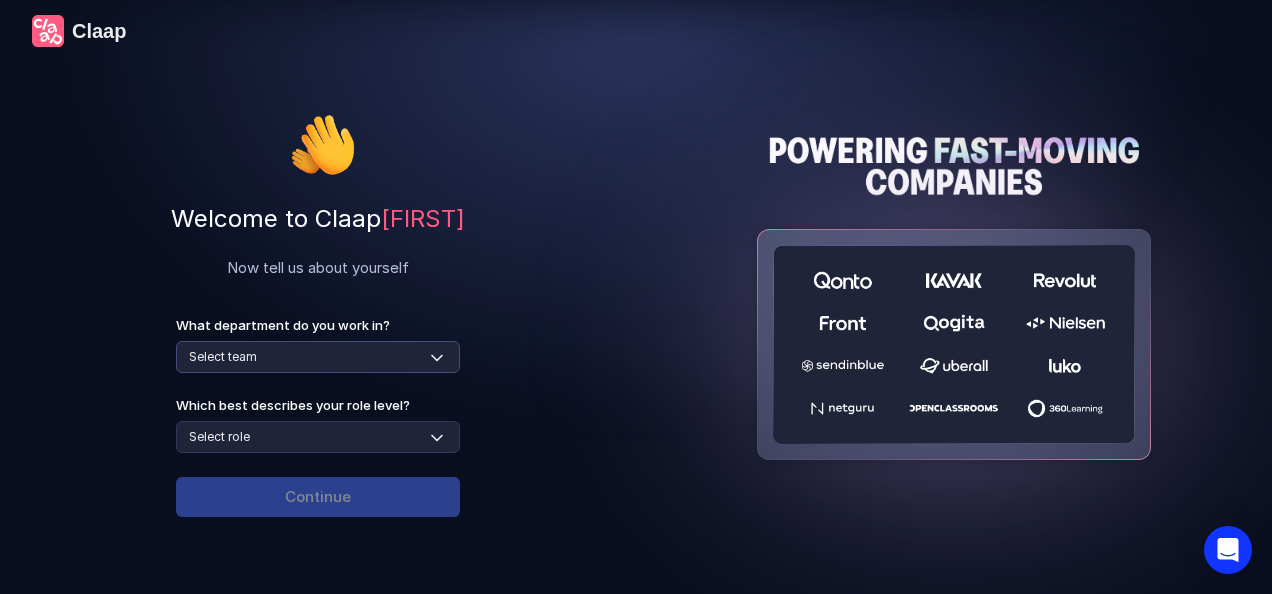 scroll, scrollTop: 7, scrollLeft: 0, axis: vertical 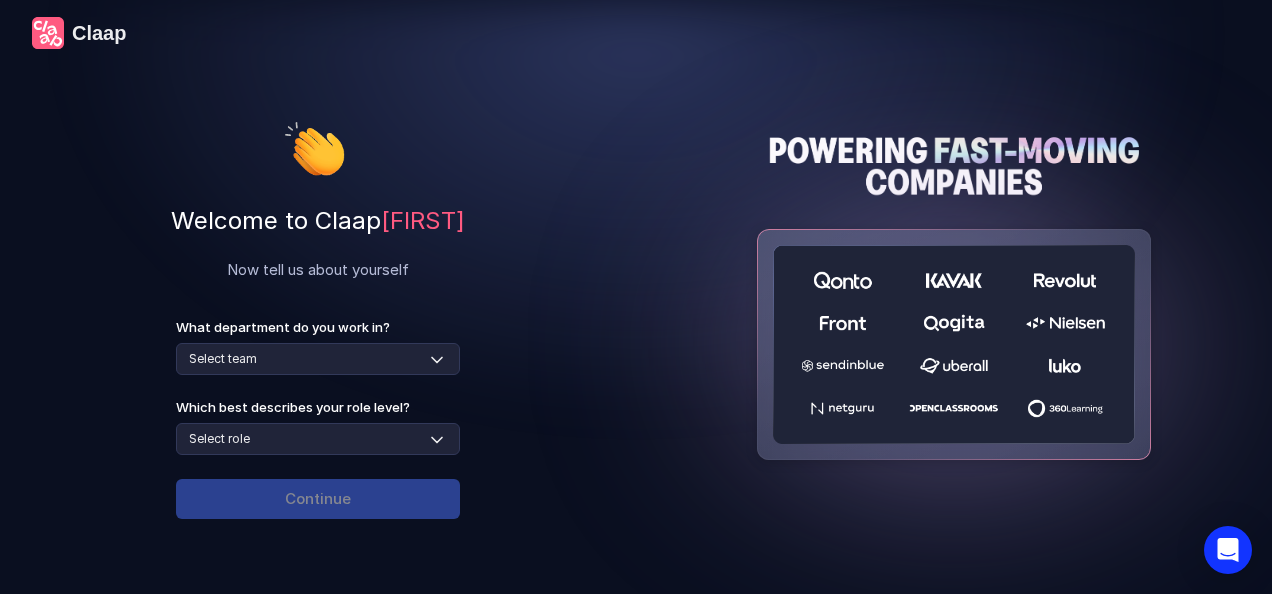 click on "What department do you work in? Select team Sales Marketing Operations Customer Support Human Resources Product & Engineering Finance Which best describes your role level? Select role Individual Contributor / Team Member Manager / Team Leader Senior Leadership: Head of, Director, VP, ... Executive / C-suite Continue" at bounding box center [318, 431] 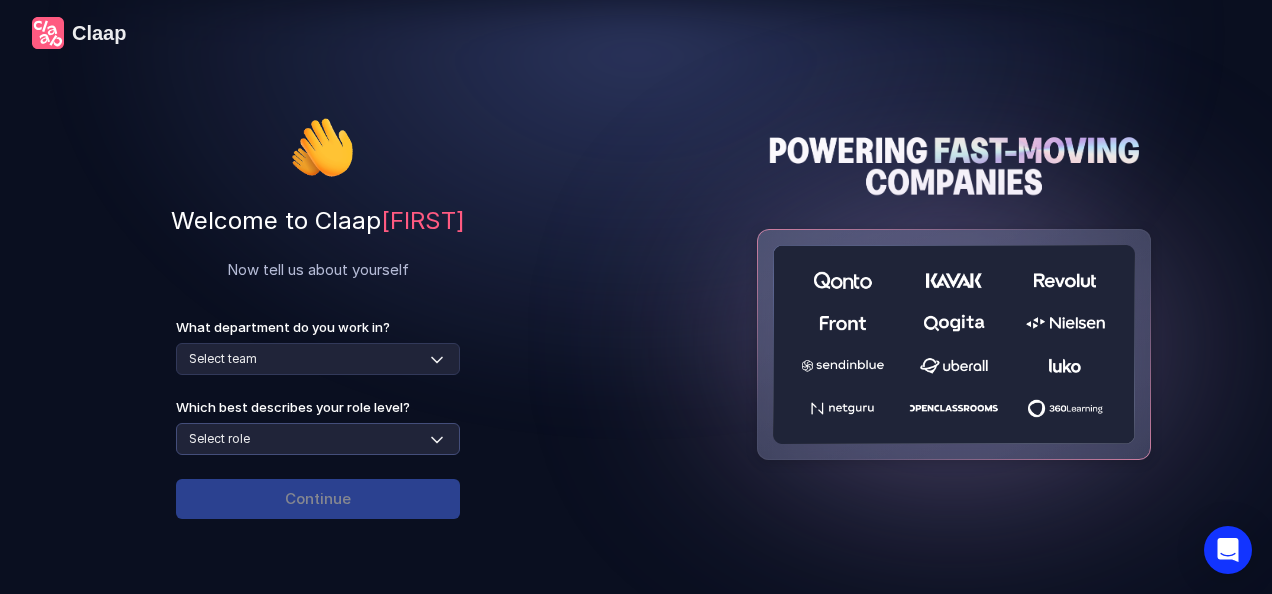 click on "Select role Individual Contributor / Team Member Manager / Team Leader Senior Leadership: Head of, Director, VP, ... Executive / C-suite" at bounding box center [318, 439] 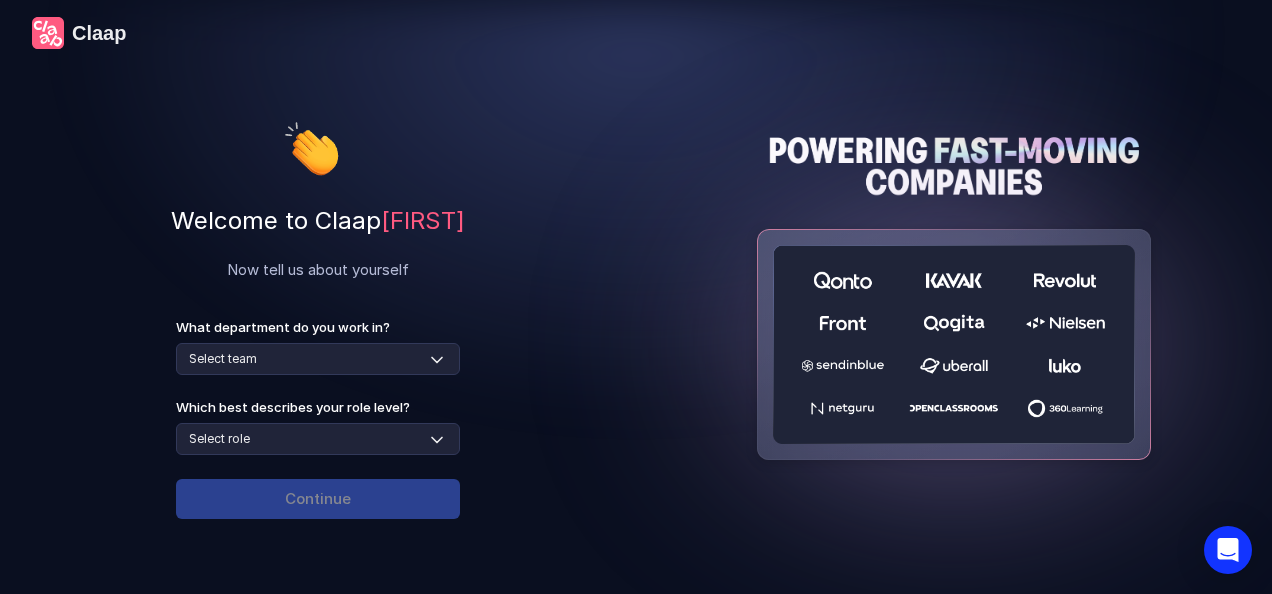 click on "Welcome to Claap [FIRST] Now tell us about yourself What department do you work in? Select team Sales Marketing Operations Customer Support Human Resources Product & Engineering Finance Which best describes your role level? Select role Individual Contributor / Team Member Manager / Team Leader Senior Leadership: Head of, Director, VP, ... Executive / C-suite Continue" at bounding box center [318, 326] 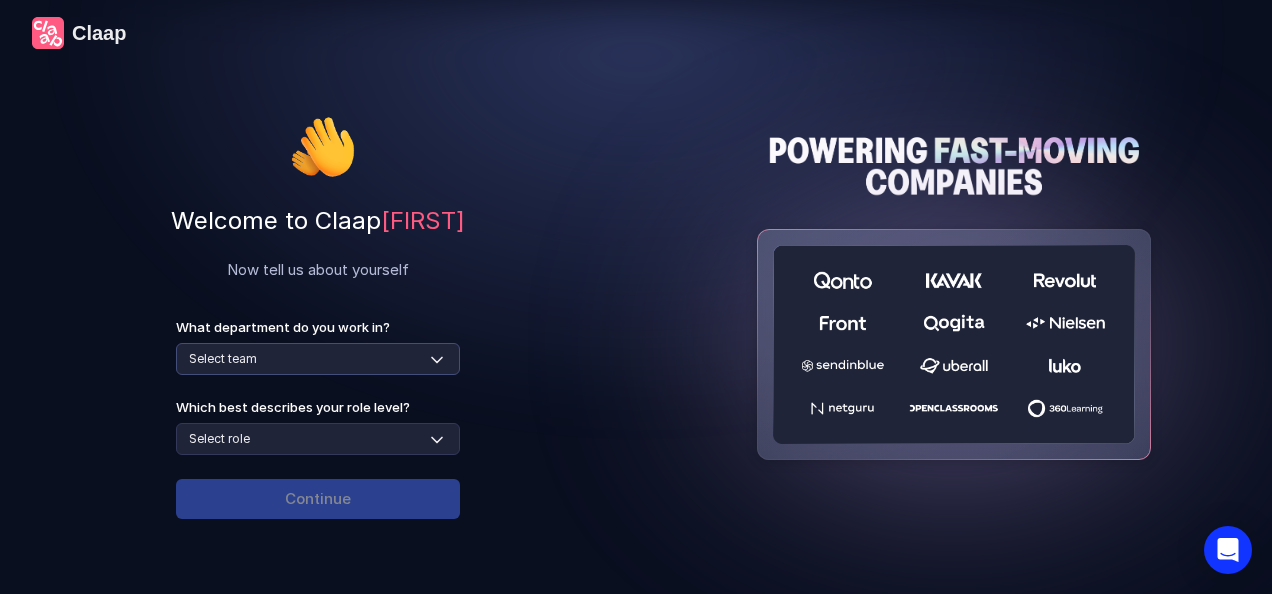 click on "Select team Sales Marketing Operations Customer Support Human Resources Product & Engineering Finance" at bounding box center [318, 359] 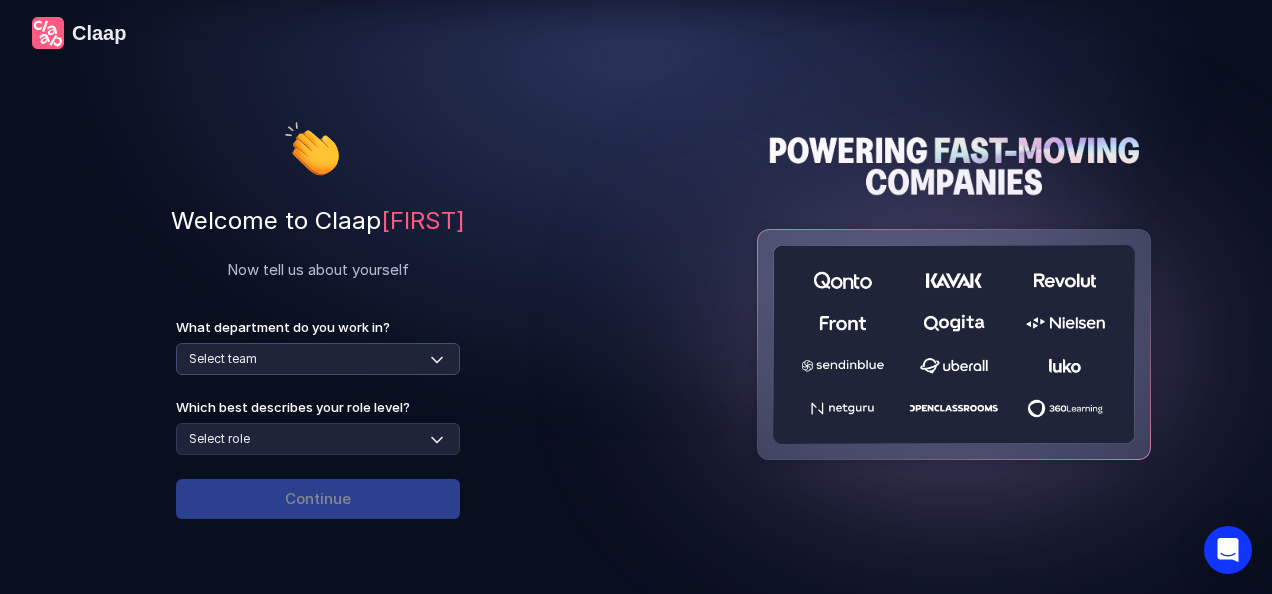 select on "operations" 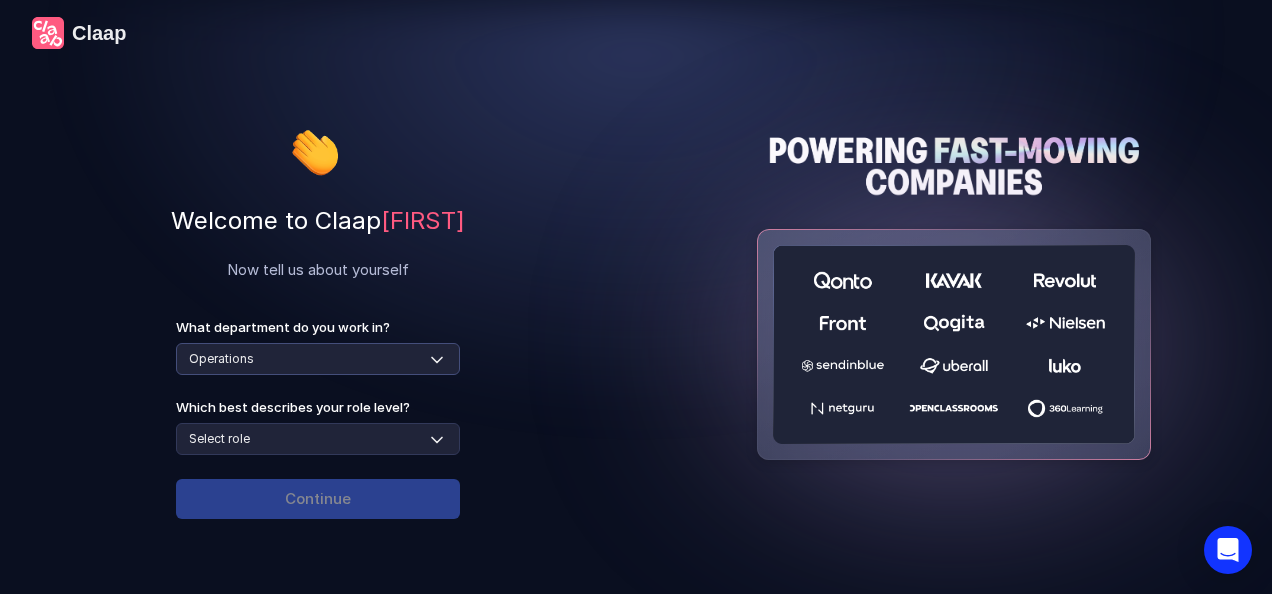 click on "Select team Sales Marketing Operations Customer Support Human Resources Product & Engineering Finance" at bounding box center (318, 359) 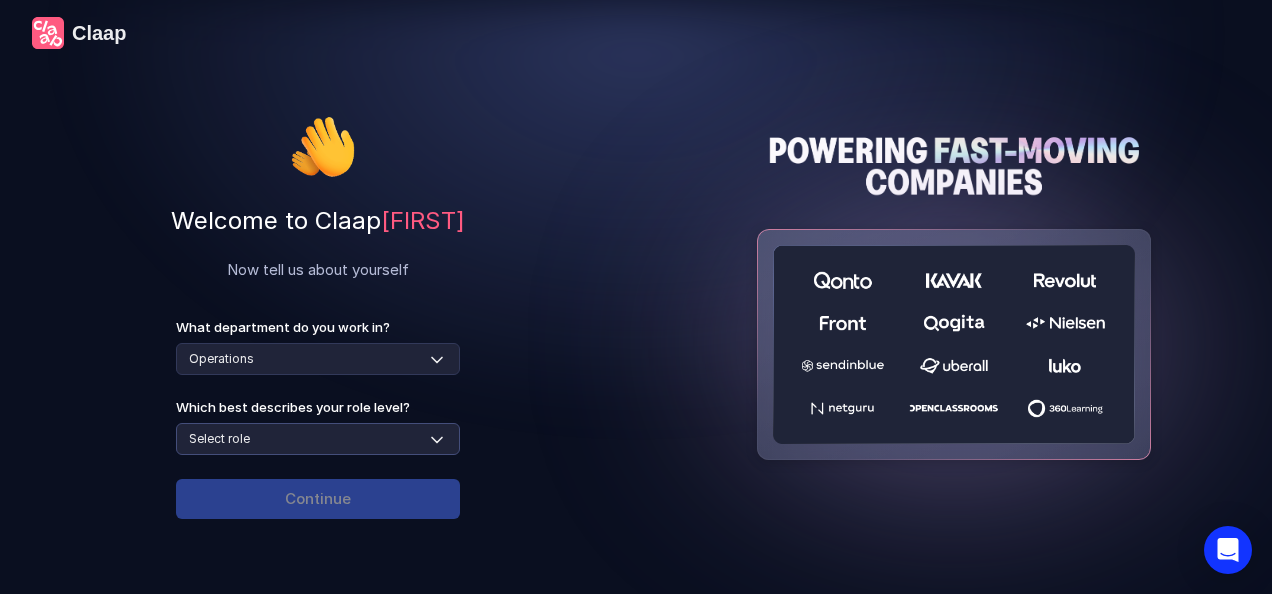 click on "Select role Individual Contributor / Team Member Manager / Team Leader Senior Leadership: Head of, Director, VP, ... Executive / C-suite" at bounding box center [318, 439] 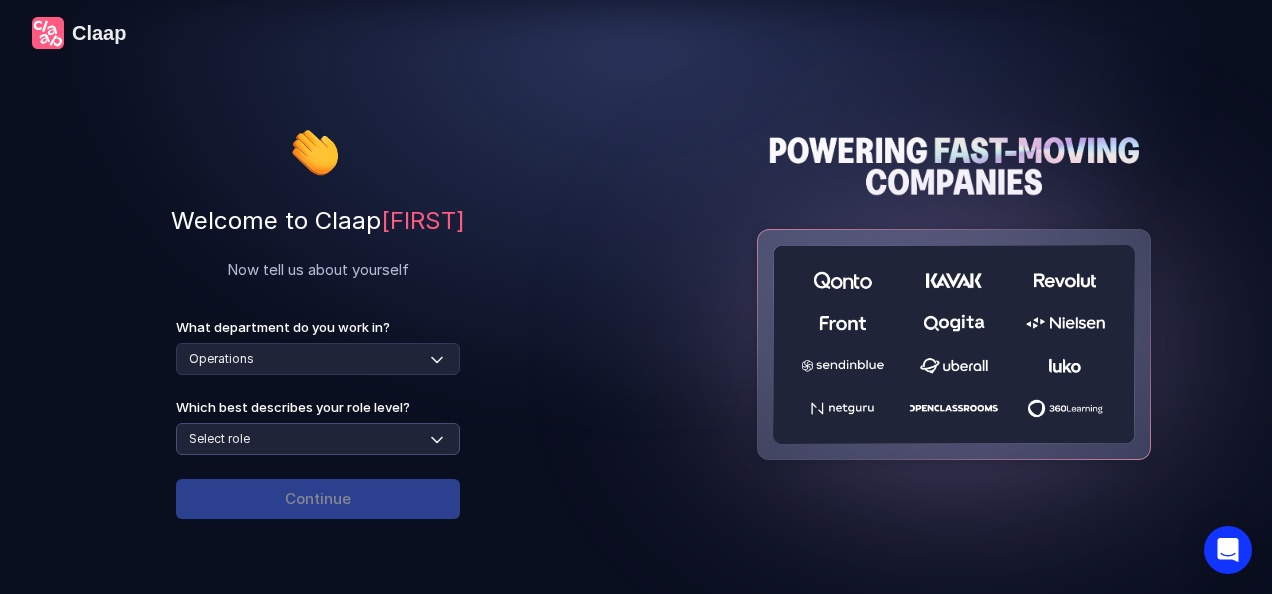 select on "individual-contributor" 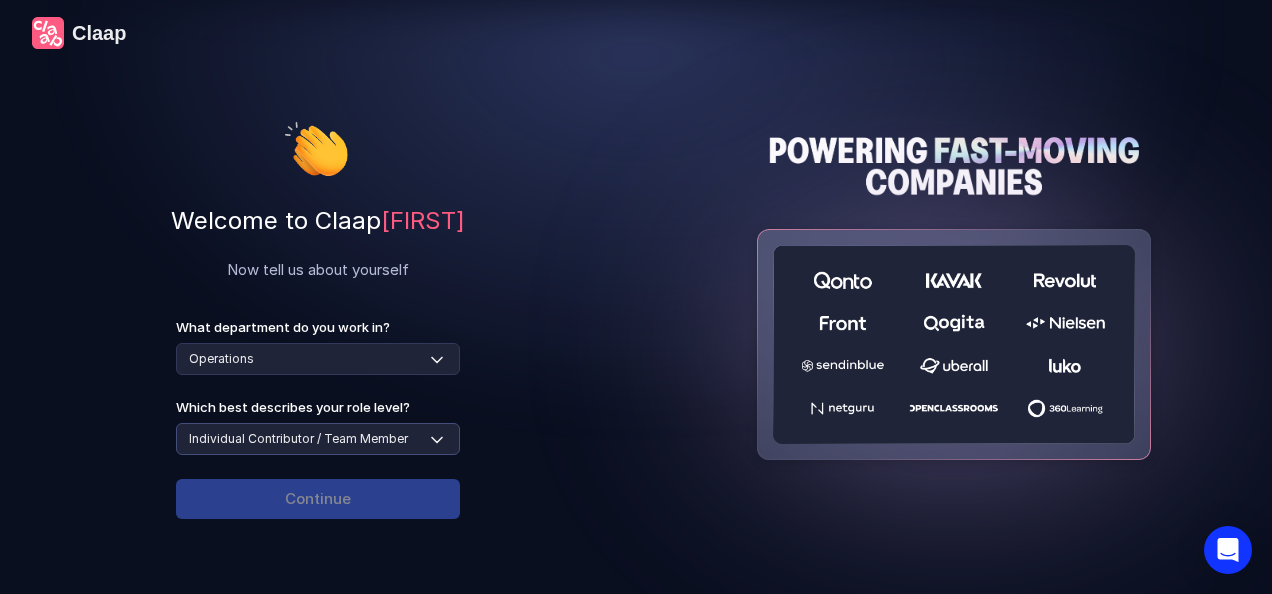 click on "Select role Individual Contributor / Team Member Manager / Team Leader Senior Leadership: Head of, Director, VP, ... Executive / C-suite" at bounding box center [318, 439] 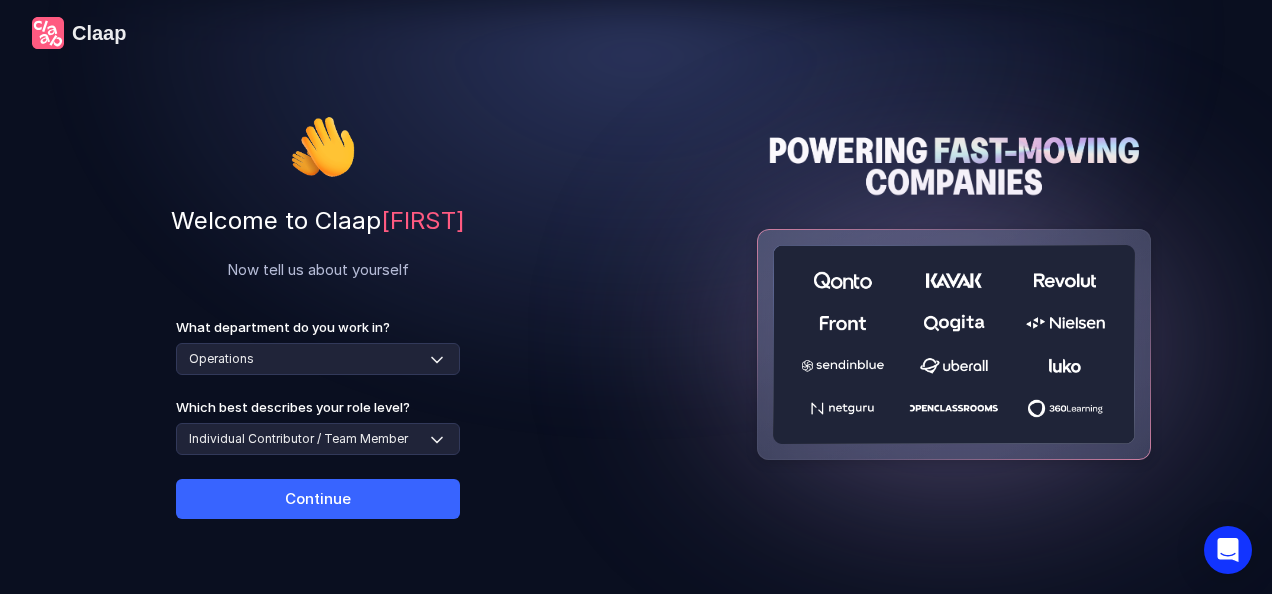 click on "Continue" at bounding box center (318, 499) 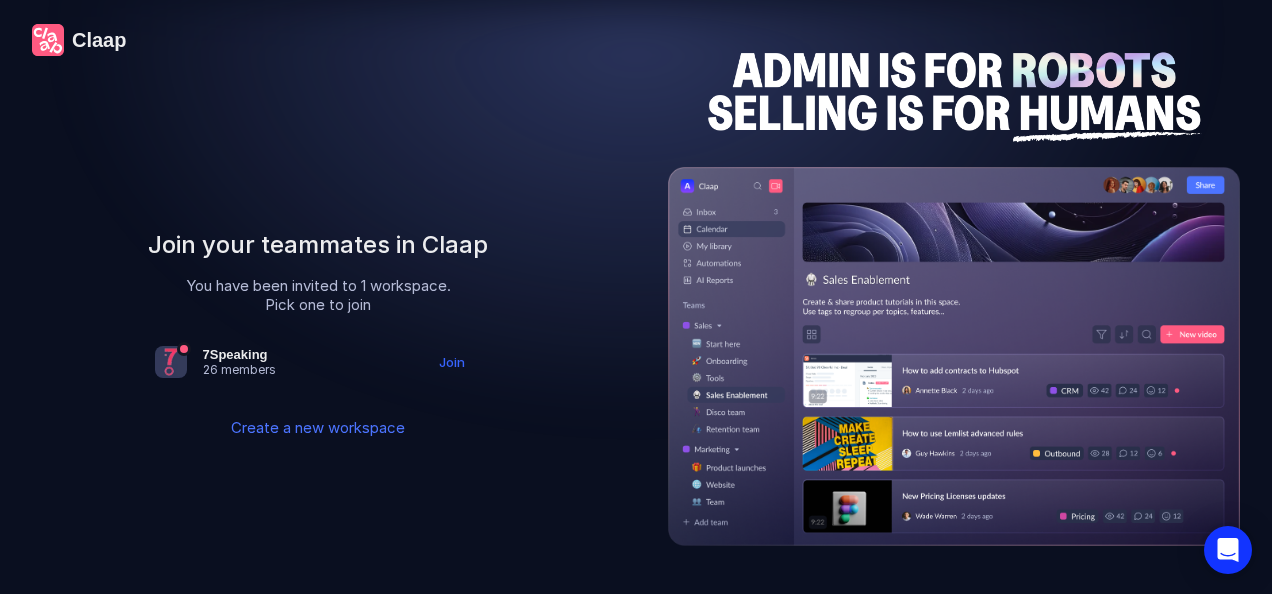 click on "Join" at bounding box center [452, 362] 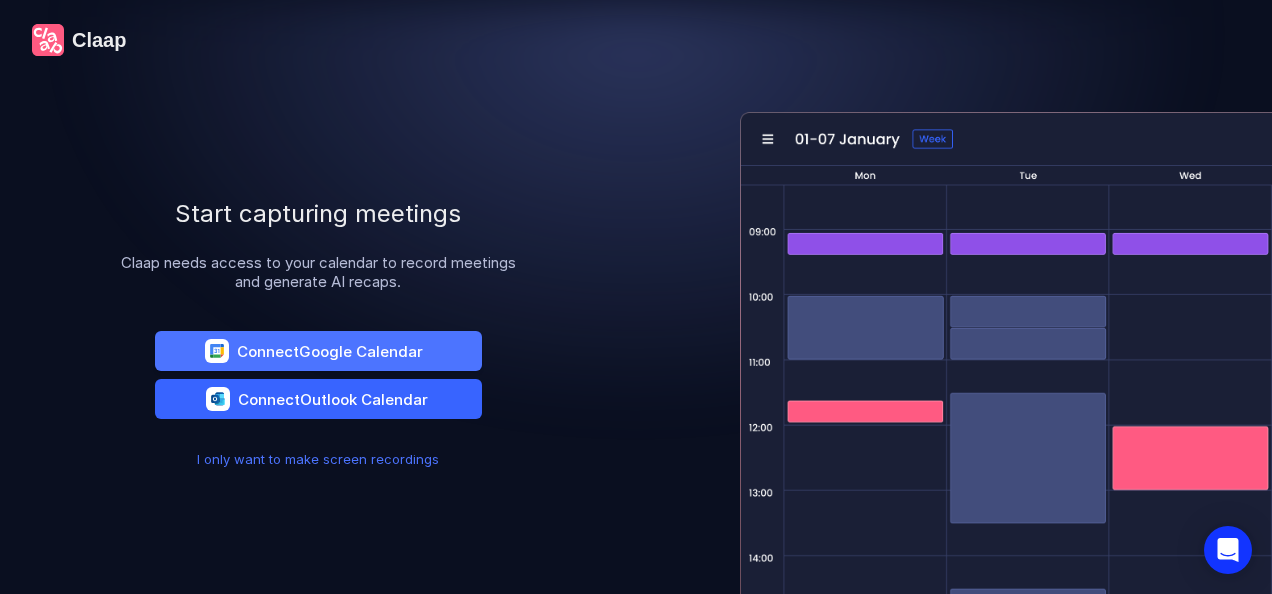 click on "Outlook Calendar" at bounding box center (364, 399) 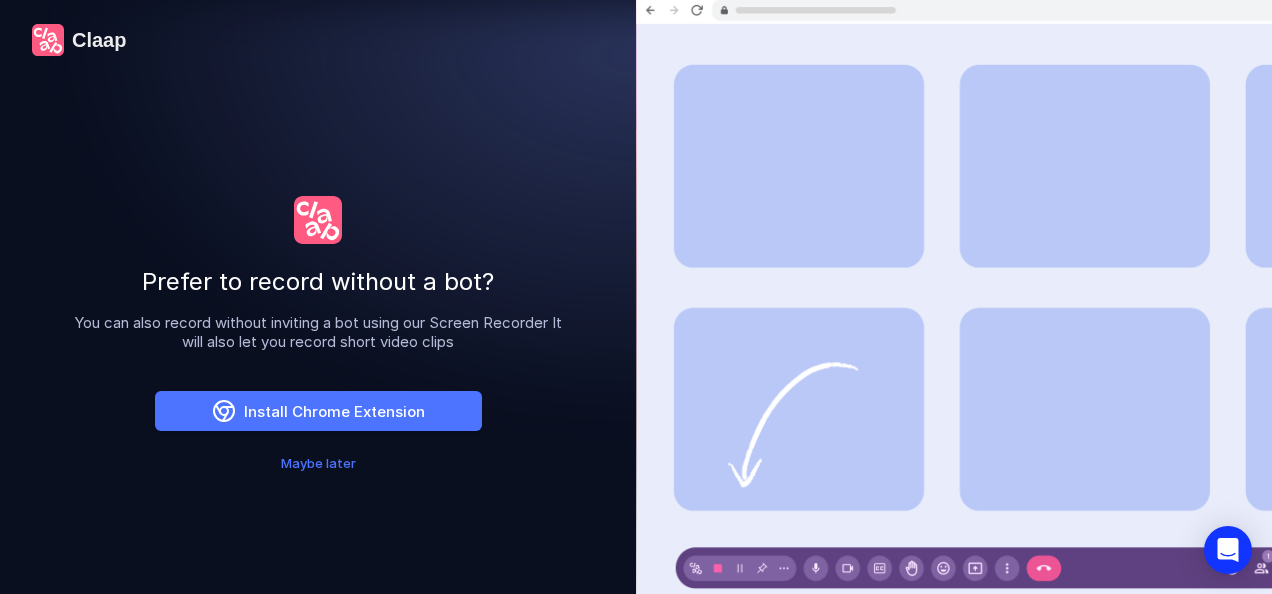 click on "Maybe later" at bounding box center (318, 463) 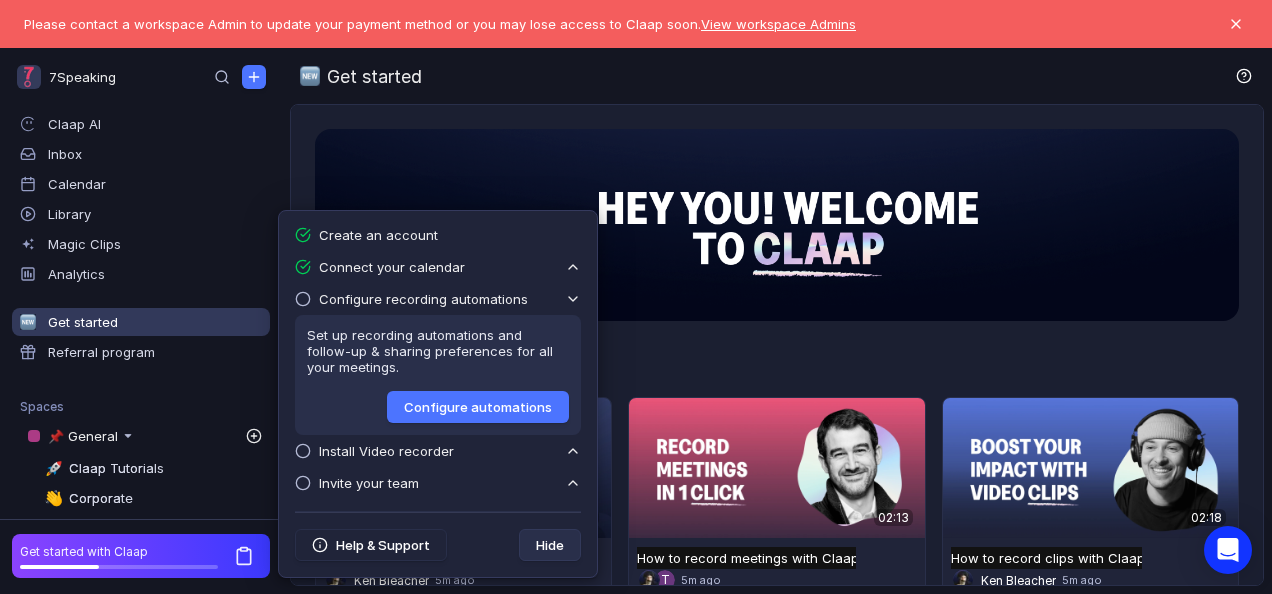 click on "Claap AI Inbox Calendar Library Magic Clips Analytics Get started Referral program" at bounding box center (141, 238) 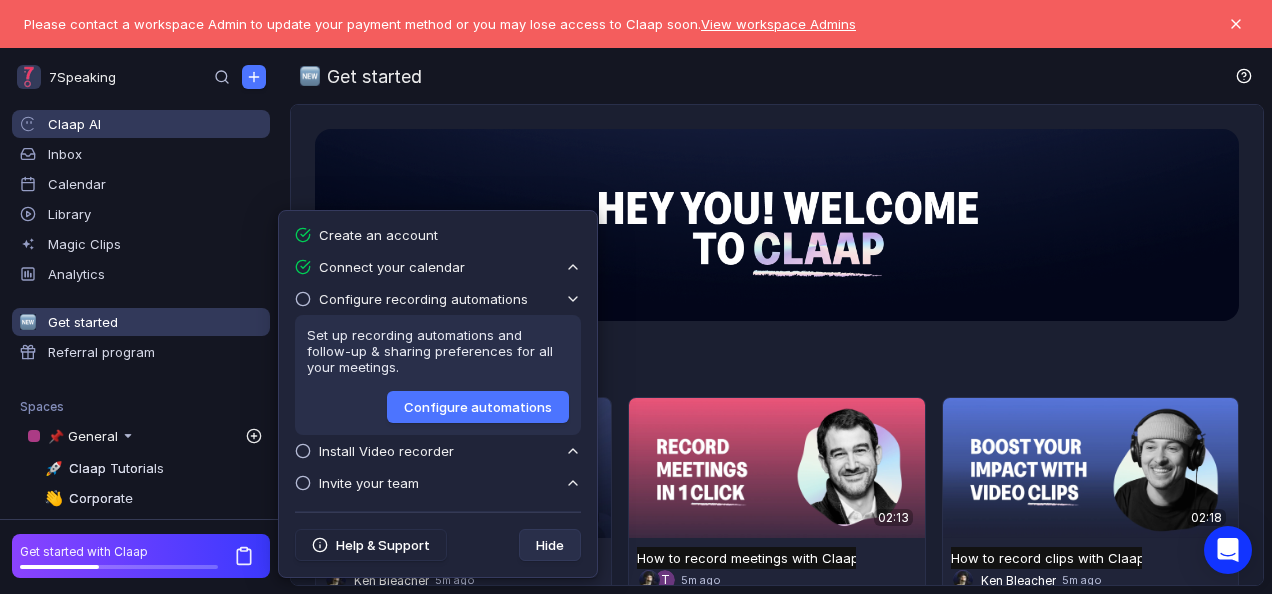 click on "Claap AI" at bounding box center [155, 124] 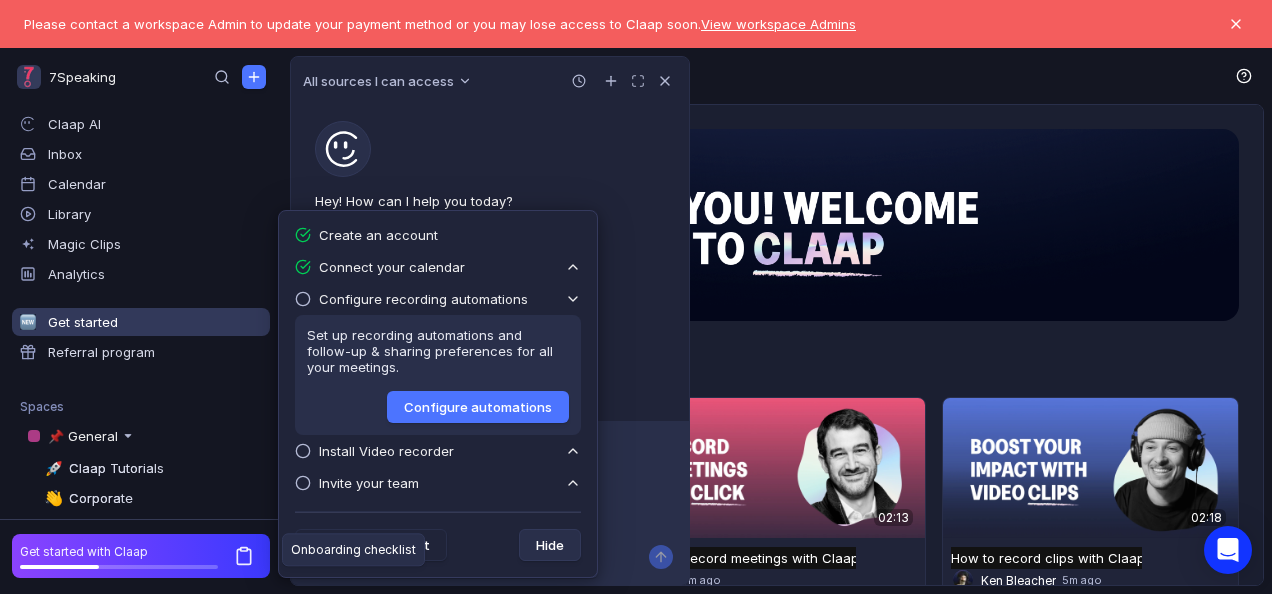click at bounding box center [573, 267] 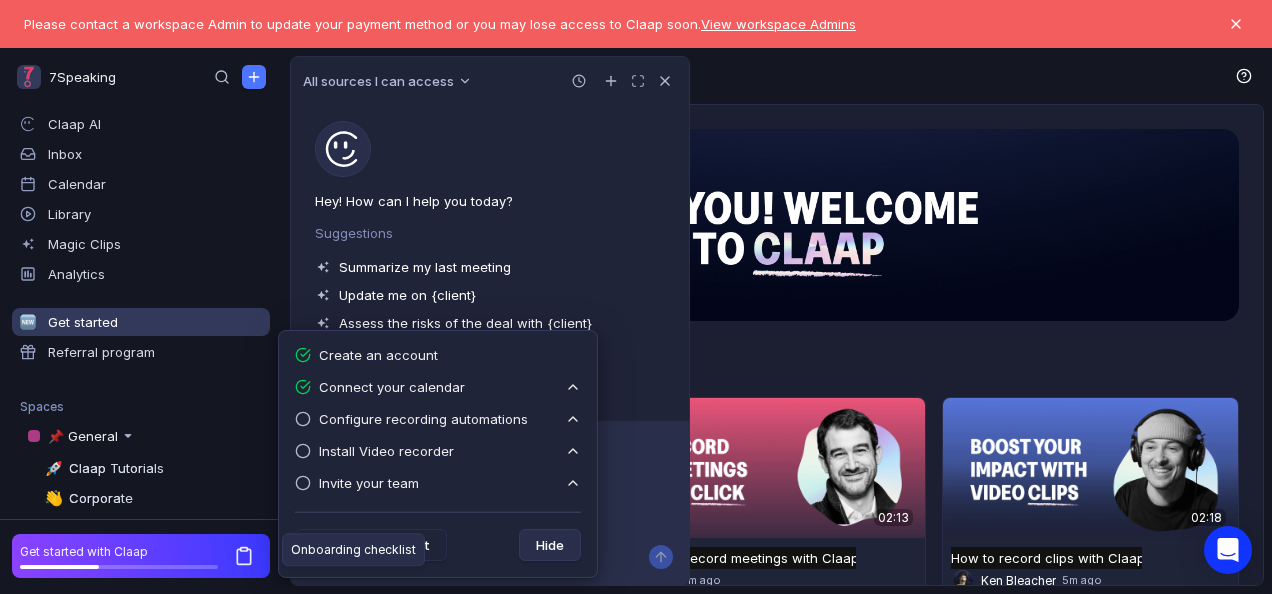 click on "Configure recording automations" at bounding box center (380, 387) 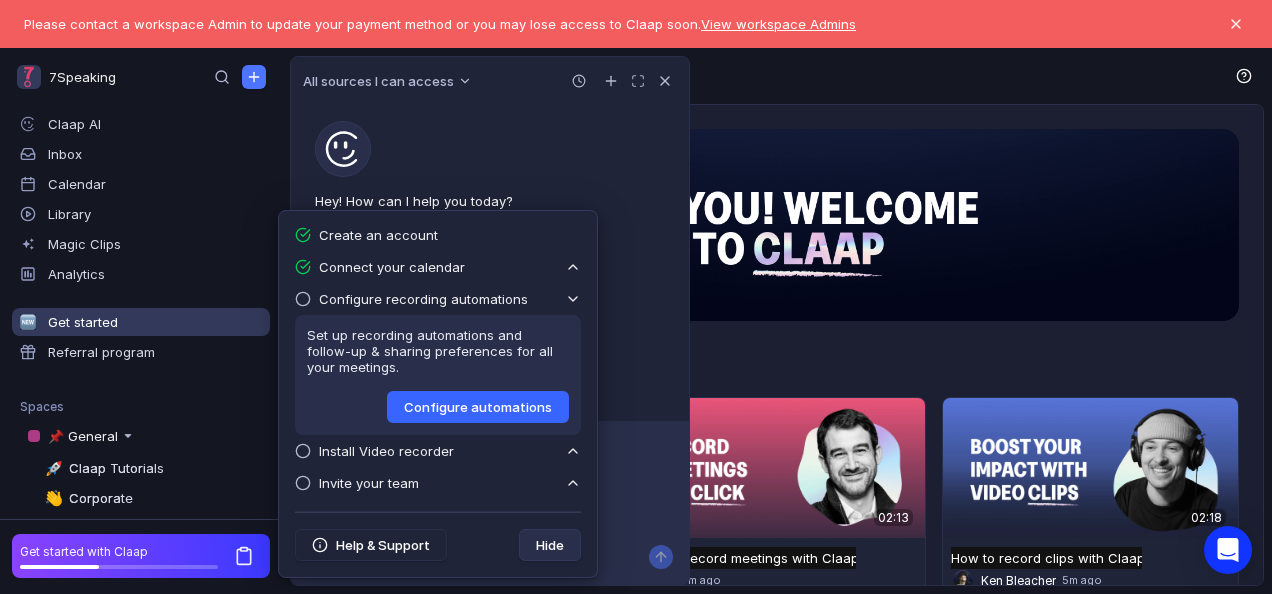 click on "Configure automations" at bounding box center (478, 407) 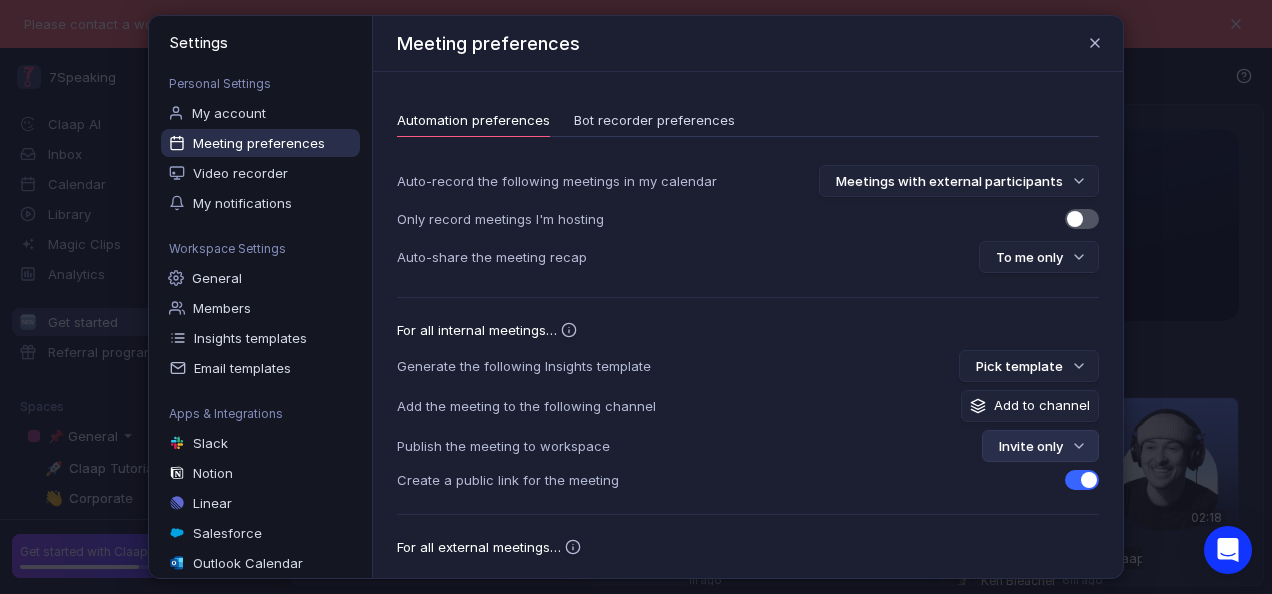 click on "Invite only" at bounding box center [1040, 446] 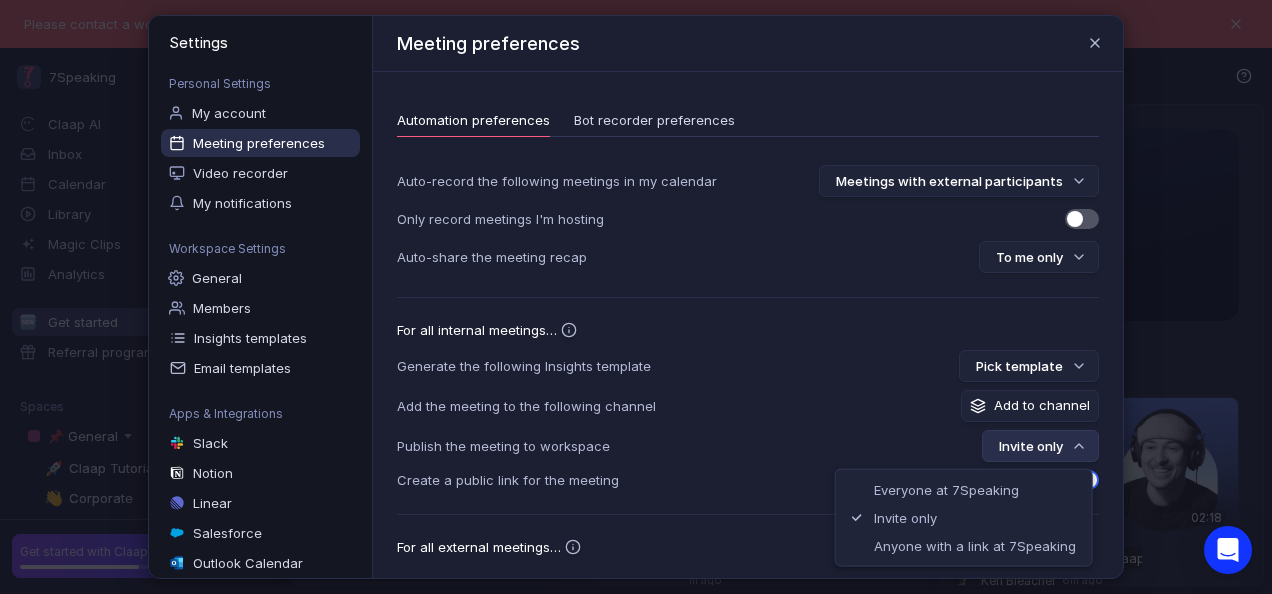 click on "Generate the following Insights template Pick template" at bounding box center (748, 366) 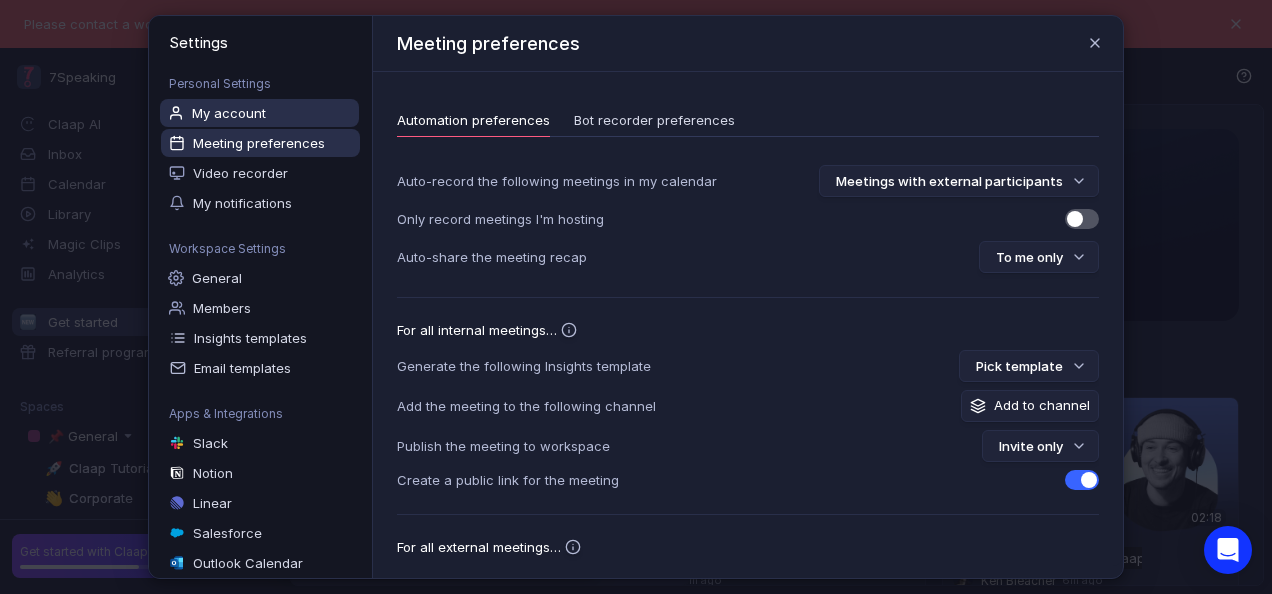 click on "My account" at bounding box center [229, 113] 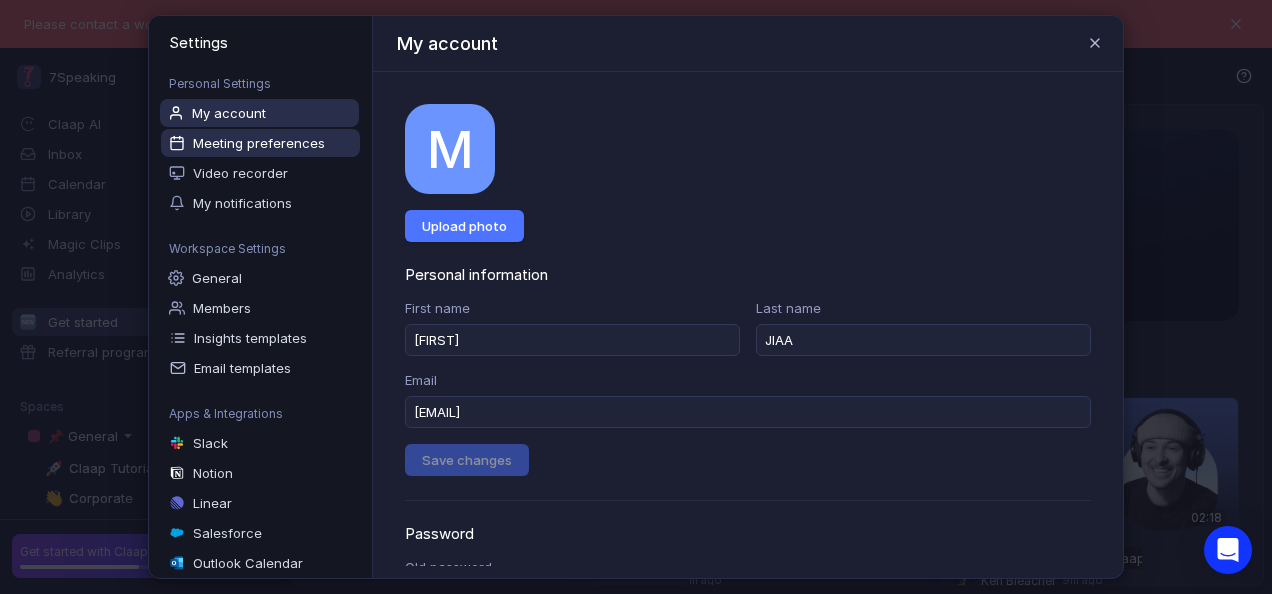 click on "Meeting preferences" at bounding box center (259, 143) 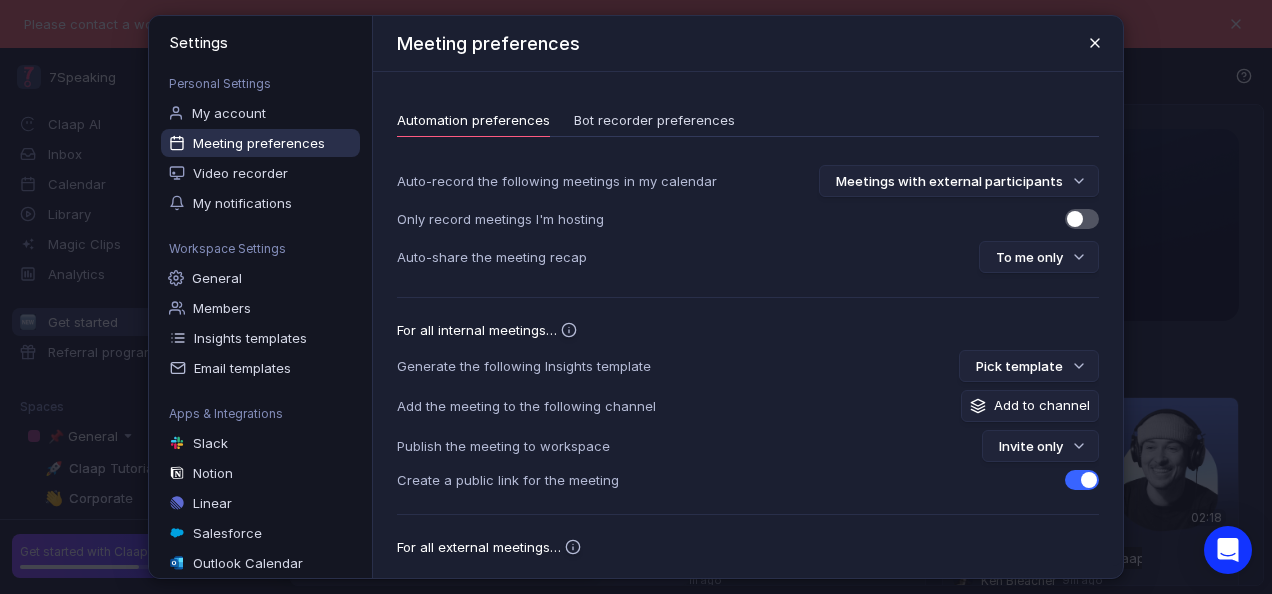 click at bounding box center [1095, 43] 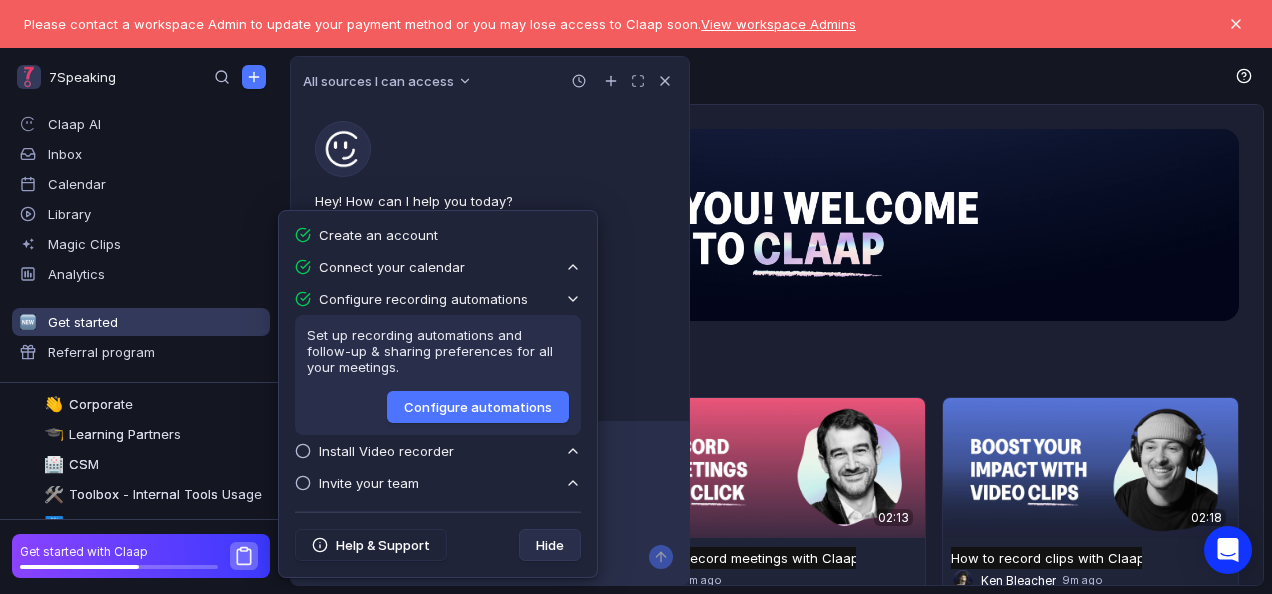 scroll, scrollTop: 94, scrollLeft: 0, axis: vertical 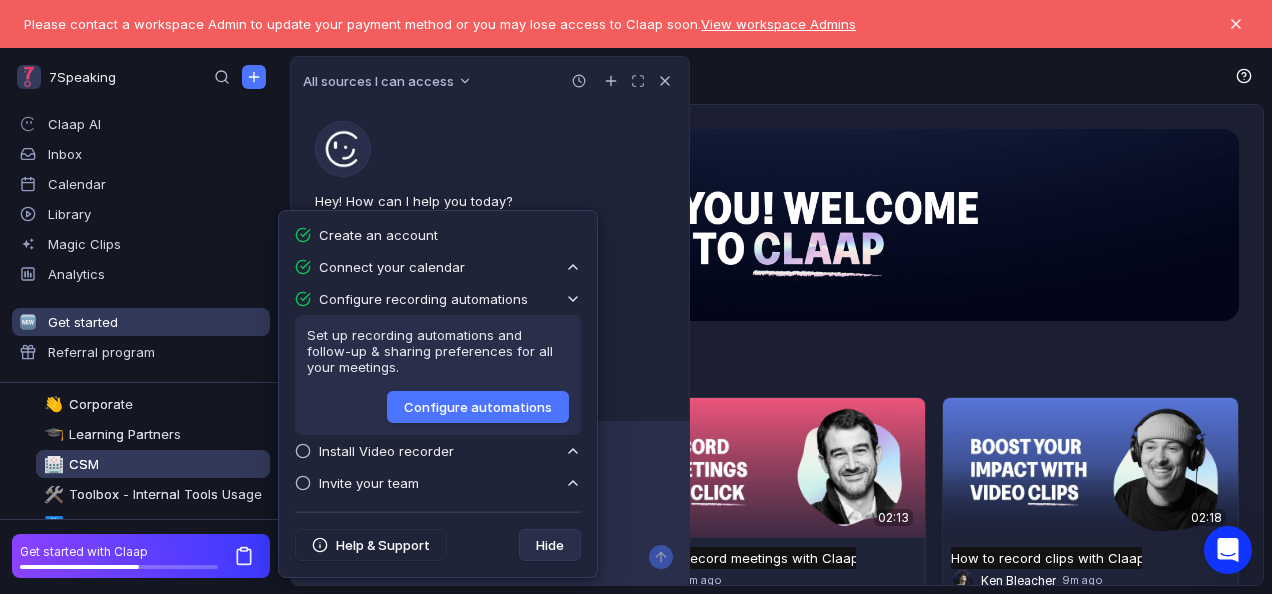 click on "CSM" at bounding box center [84, 464] 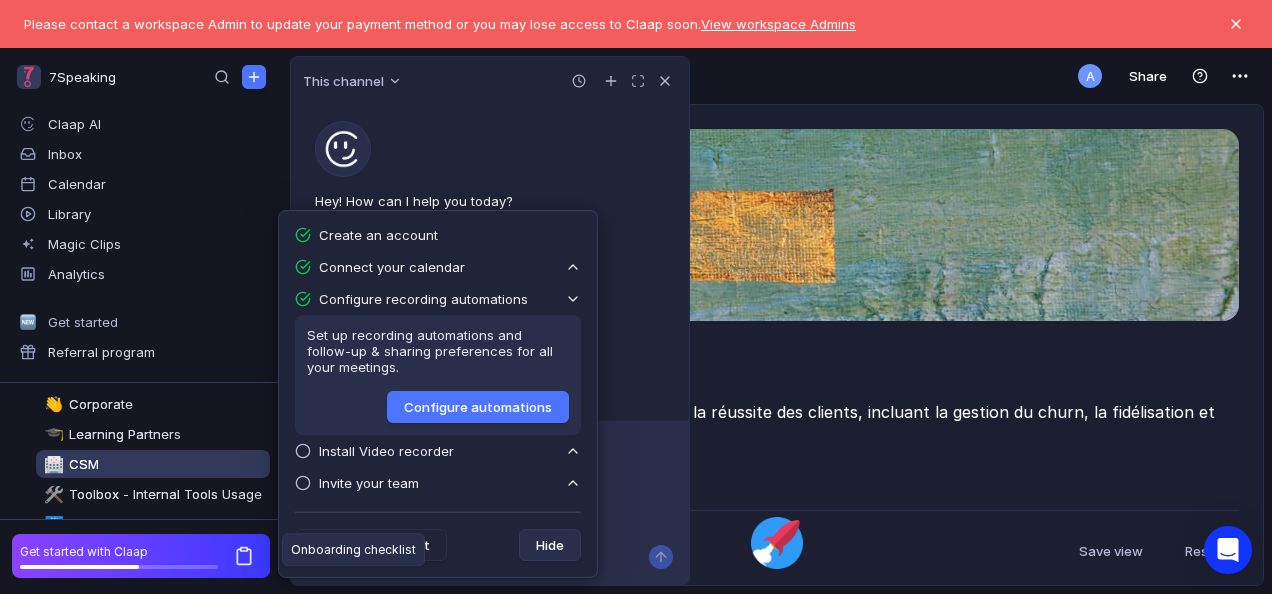 click on "Install Video recorder" at bounding box center (392, 267) 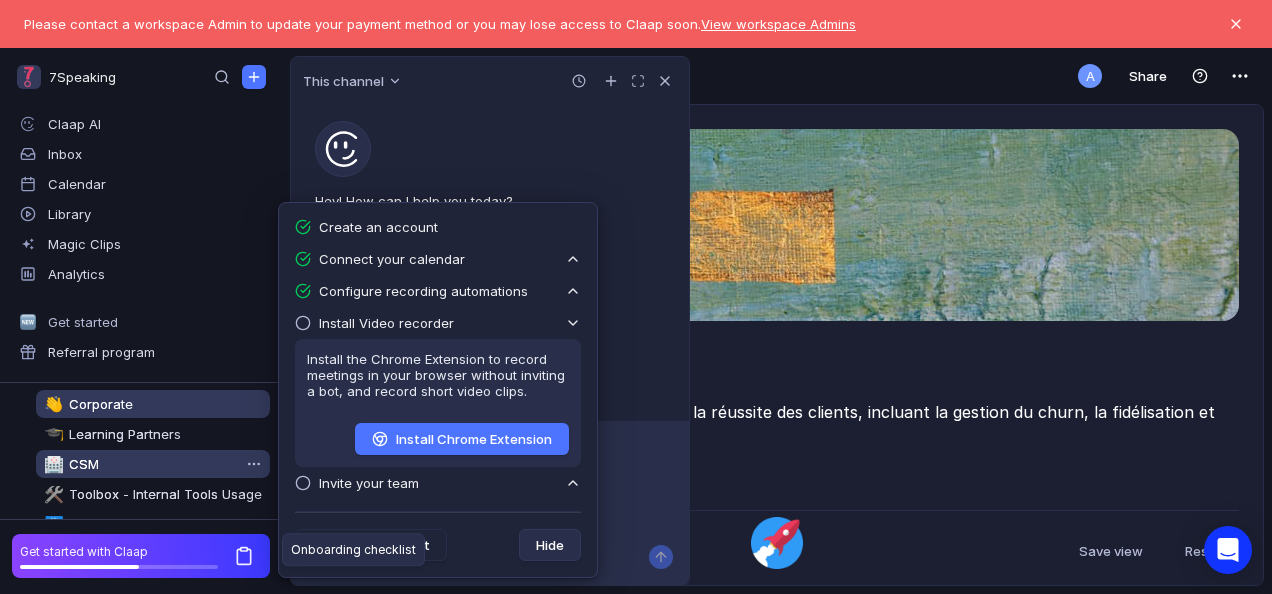 click on "Corporate" at bounding box center [101, 404] 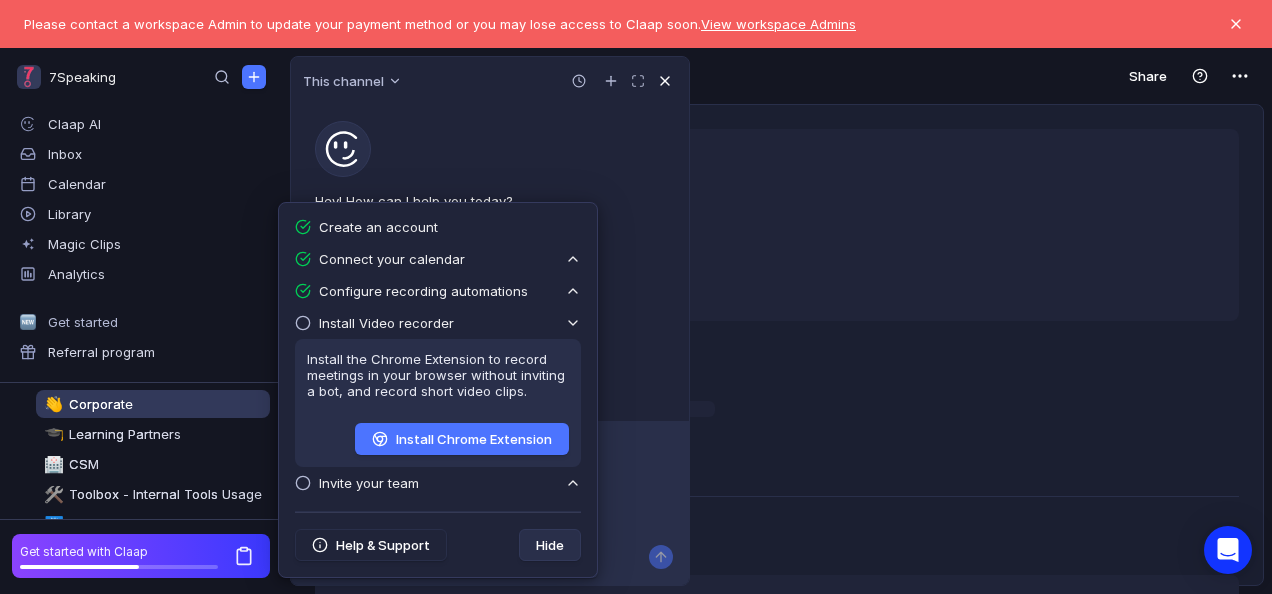 click at bounding box center (665, 81) 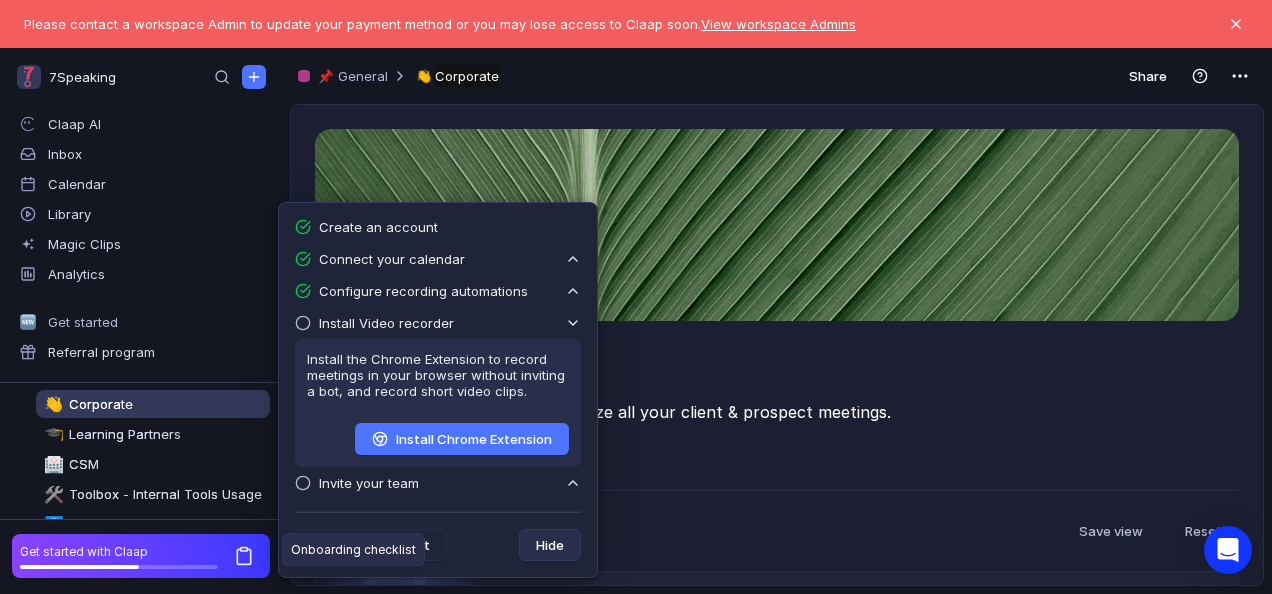 click on "👋 Corporate Corporate Untitled You can use this channel to centralize all your client & prospect meetings. All Author Label Created Duration Deal close Deal owner Deal type Deal stage Edited Title Interactivity score Longest user story Longest monologue Talk / Listen ratio Patience Question rate Manual Save view Reset [TIME] [FIRST] [LAST] x +33 [PHONE] [DATE] [FIRST] [LAST] x +33 [PHONE] [DATE] Untitled + J [TIME] ago 0 0 [TIME] [FIRST] [LAST] x +33 [PHONE] [DATE] [FIRST] [LAST] x +33 [PHONE] [DATE] Untitled + T [TIME] ago ELECTRICITE DE FRANCE FORESTIER 30H ANGLAIS 0 0 [TIME] [FIRST] [LAST] x +33 [PHONE] [DATE] [FIRST] [LAST] x +33 [PHONE] [DATE] Untitled + J [TIME] ago 0 0 [TIME] [FIRST] [LAST] x +33 [PHONE] [DATE] [FIRST] [LAST] x +33 [PHONE] [DATE] Untitled + M [TIME] ago 0 0 [TIME] [FIRST] [LAST] x [FIRST] [LAST] [DATE] Untitled" at bounding box center (777, 345) 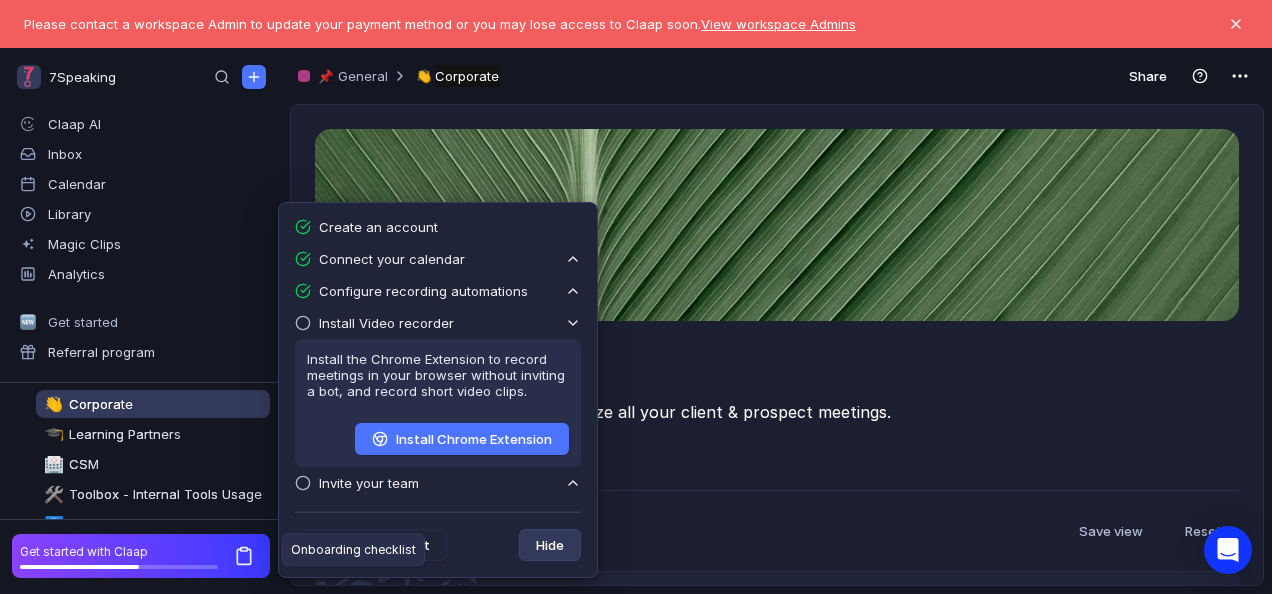click on "Hide" at bounding box center (550, 545) 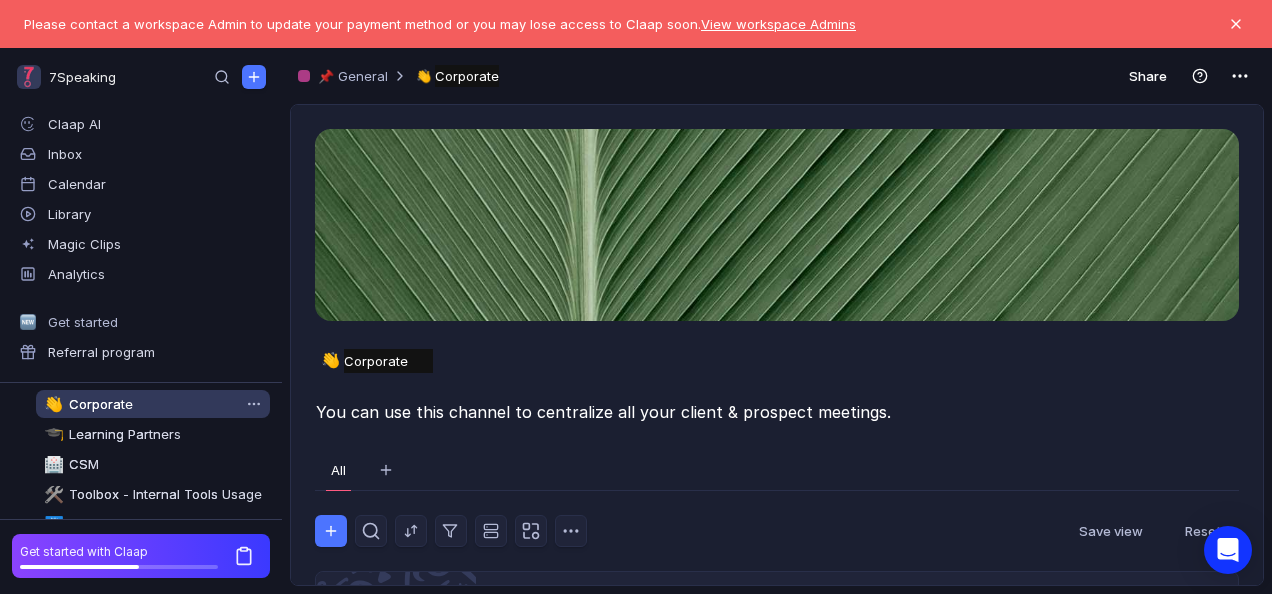 click on "👋 Corporate" at bounding box center [153, 404] 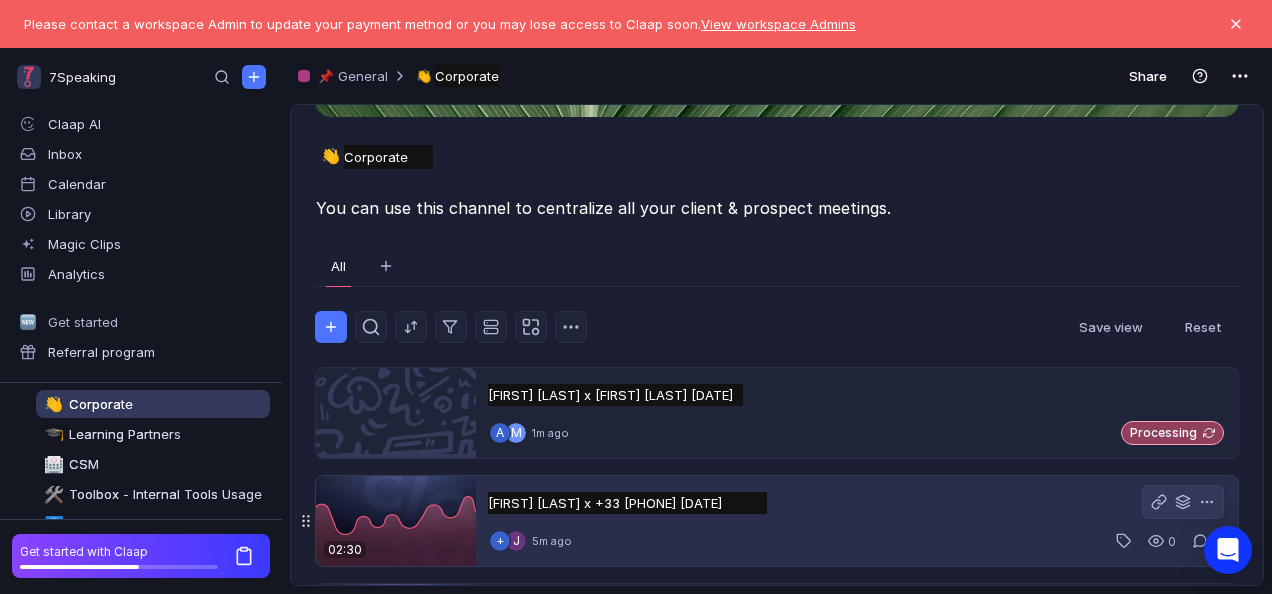 scroll, scrollTop: 358, scrollLeft: 0, axis: vertical 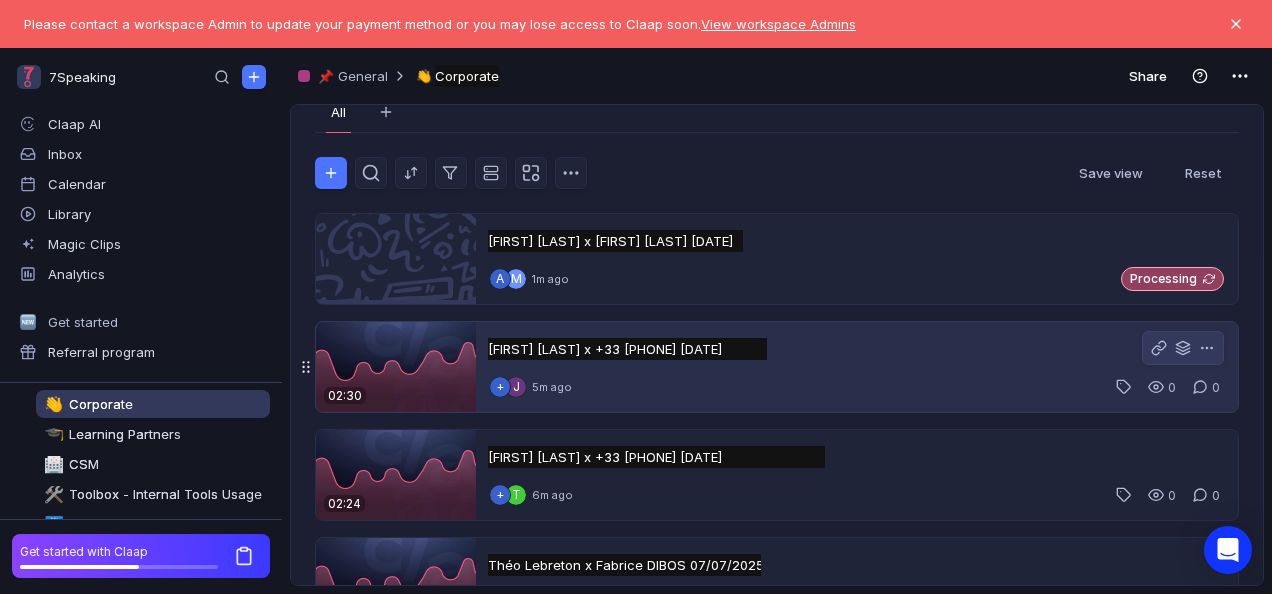 click on "[FIRST] [LAST] x +33 [PHONE] [DATE] [FIRST] [LAST] x +33 [PHONE] [DATE] Untitled" at bounding box center [627, 349] 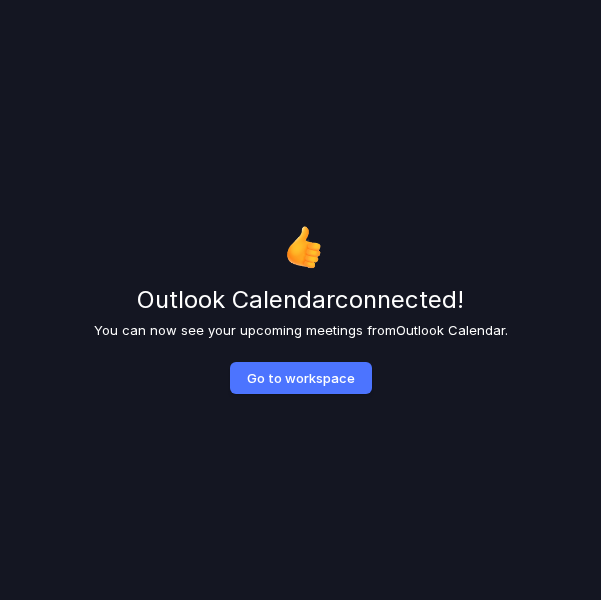 scroll, scrollTop: 0, scrollLeft: 0, axis: both 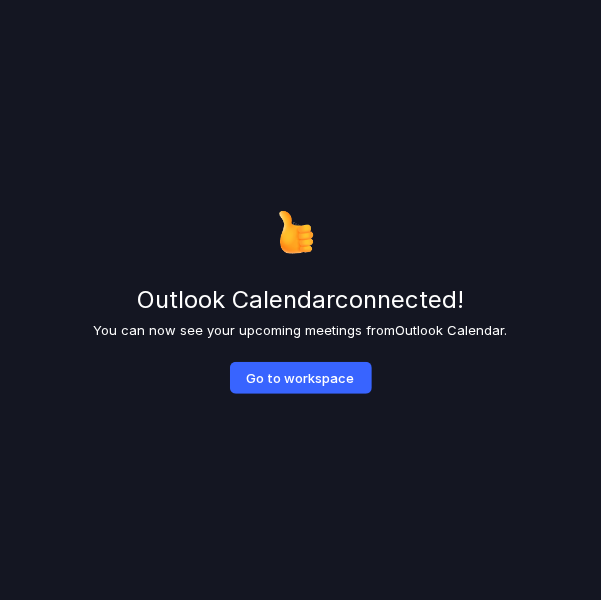drag, startPoint x: 0, startPoint y: 0, endPoint x: 295, endPoint y: 389, distance: 488.2069 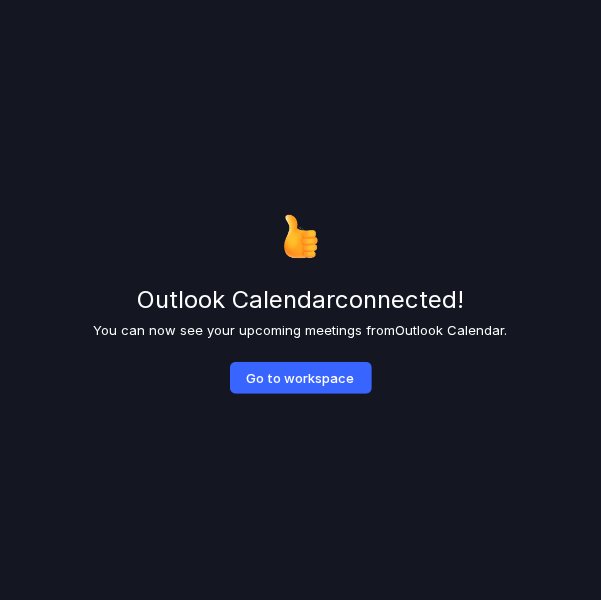 click on "Go to workspace" at bounding box center [301, 378] 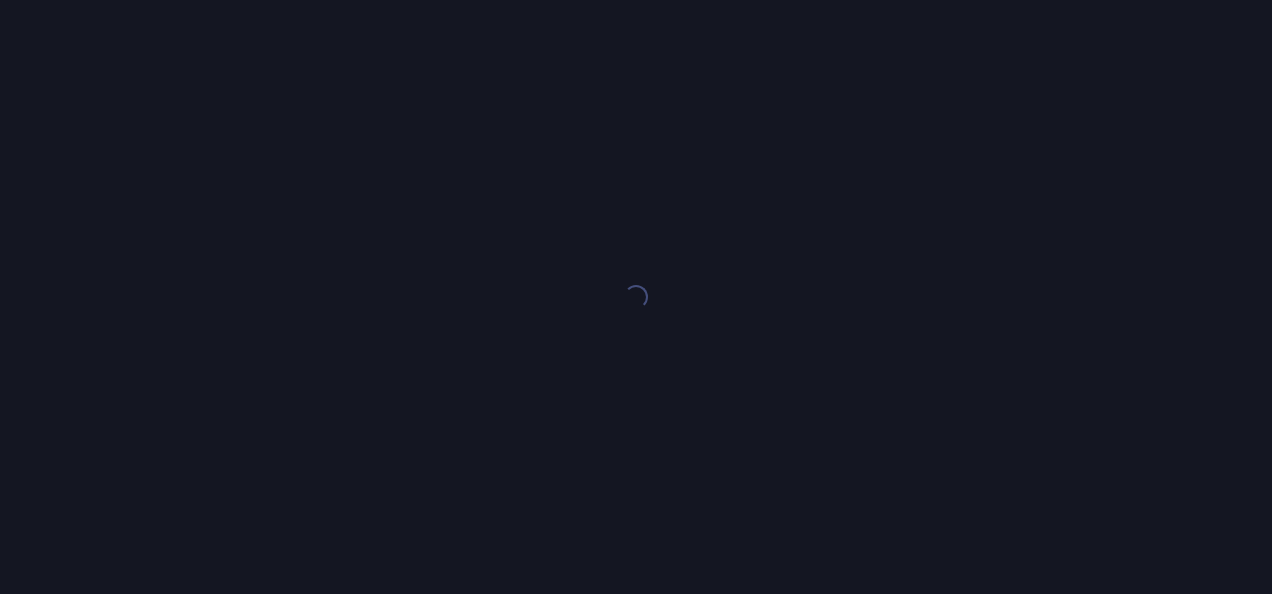 scroll, scrollTop: 0, scrollLeft: 0, axis: both 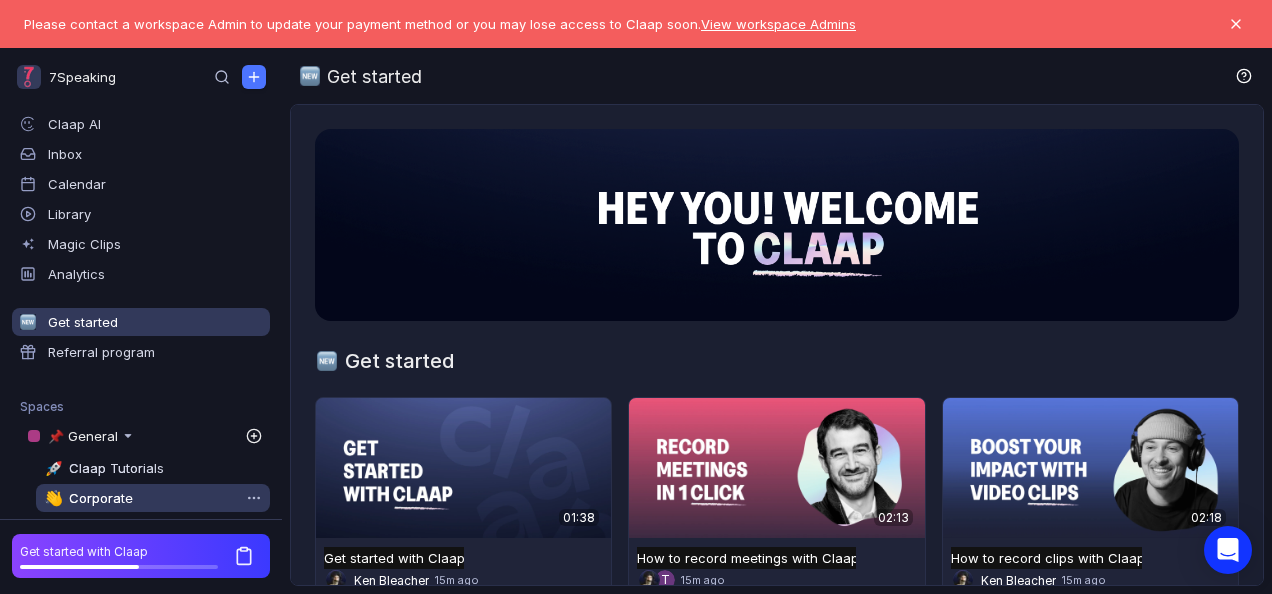 click on "Corporate" at bounding box center (101, 498) 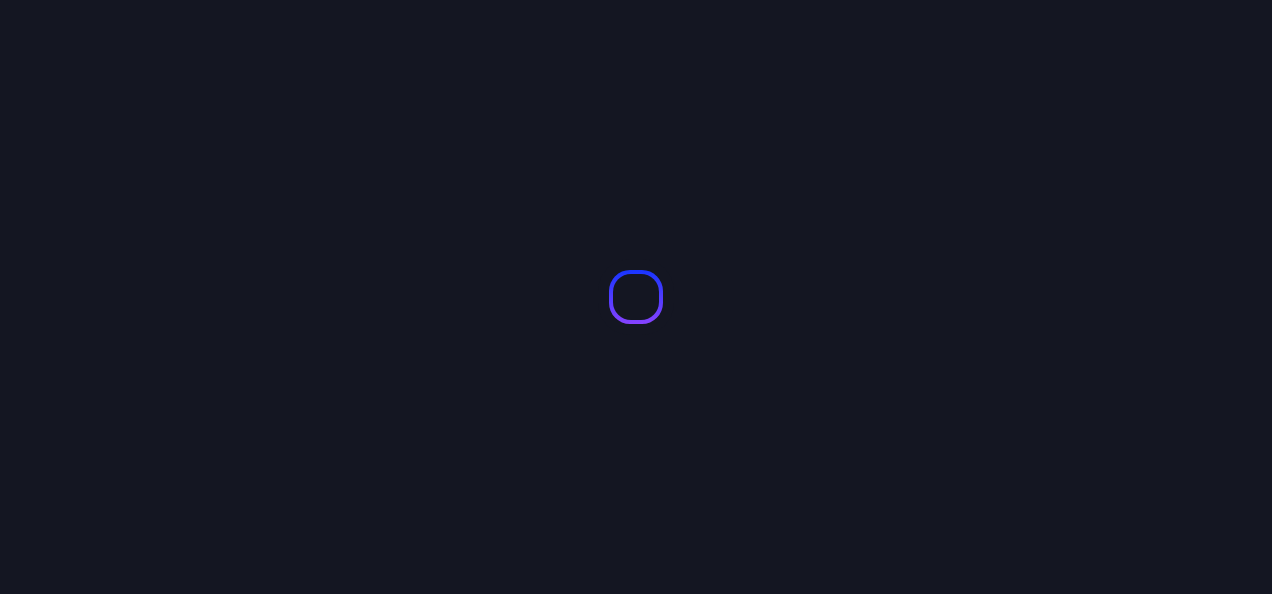 scroll, scrollTop: 0, scrollLeft: 0, axis: both 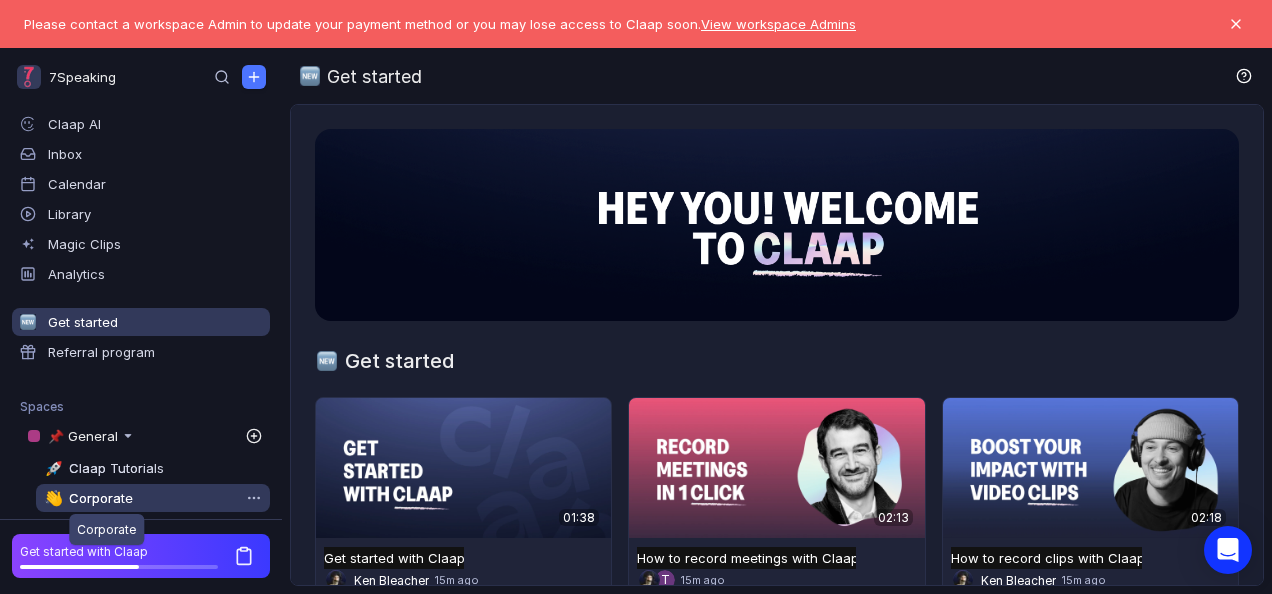 click on "Corporate" at bounding box center [101, 498] 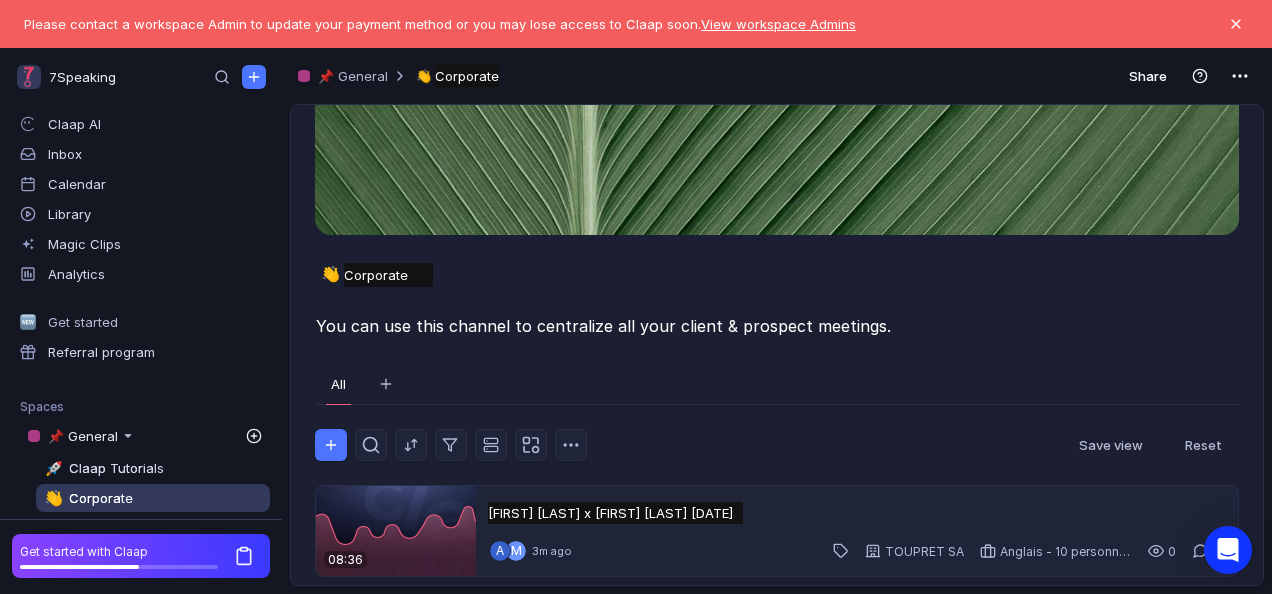 scroll, scrollTop: 66, scrollLeft: 0, axis: vertical 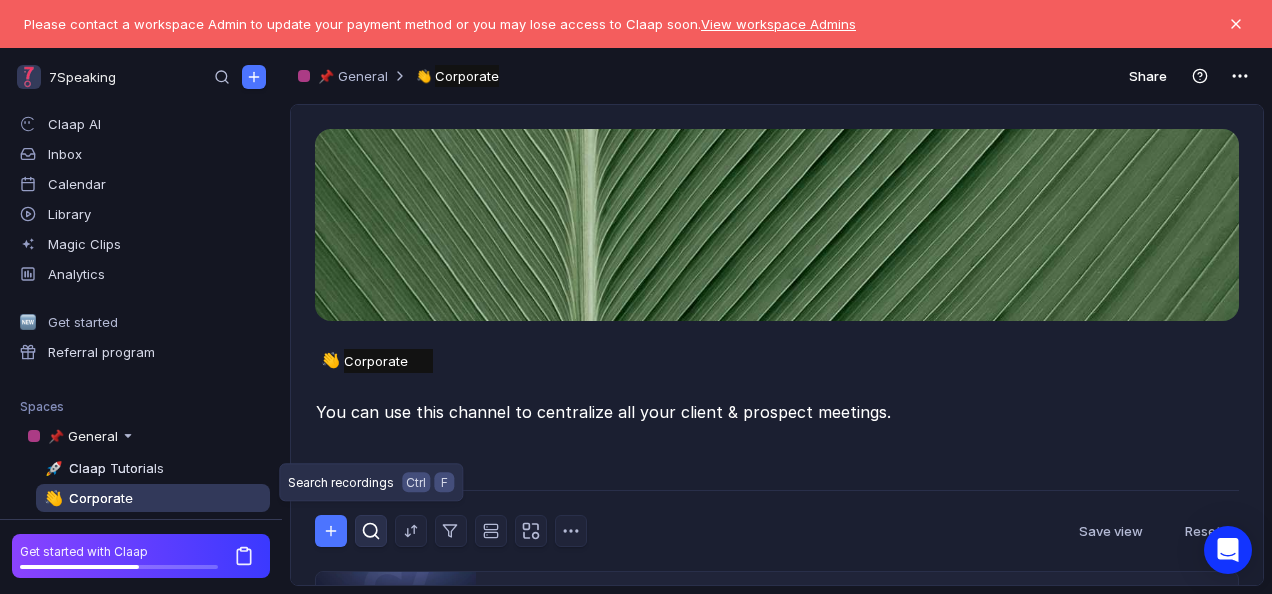 click at bounding box center [371, 531] 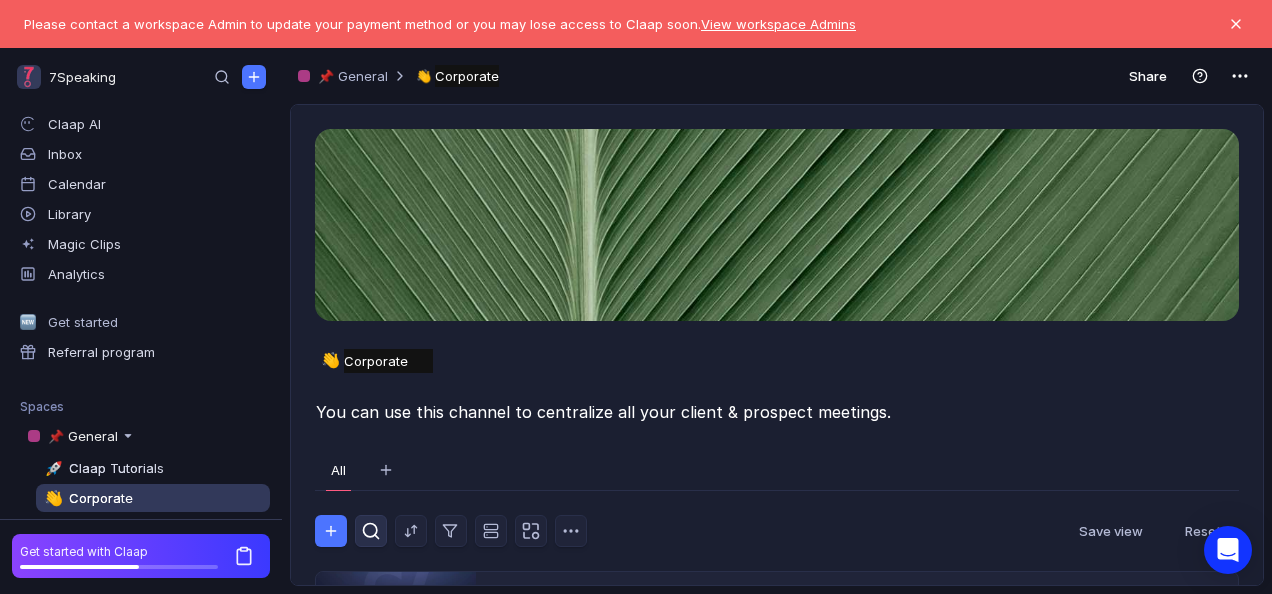 scroll, scrollTop: 0, scrollLeft: 0, axis: both 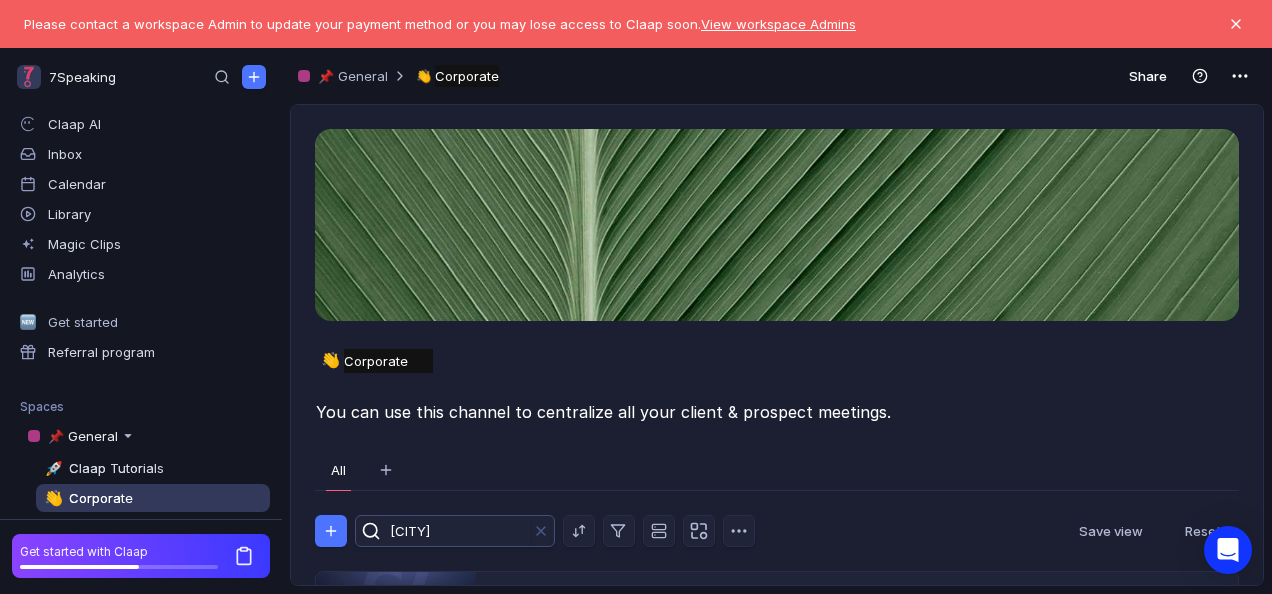 type on "milan" 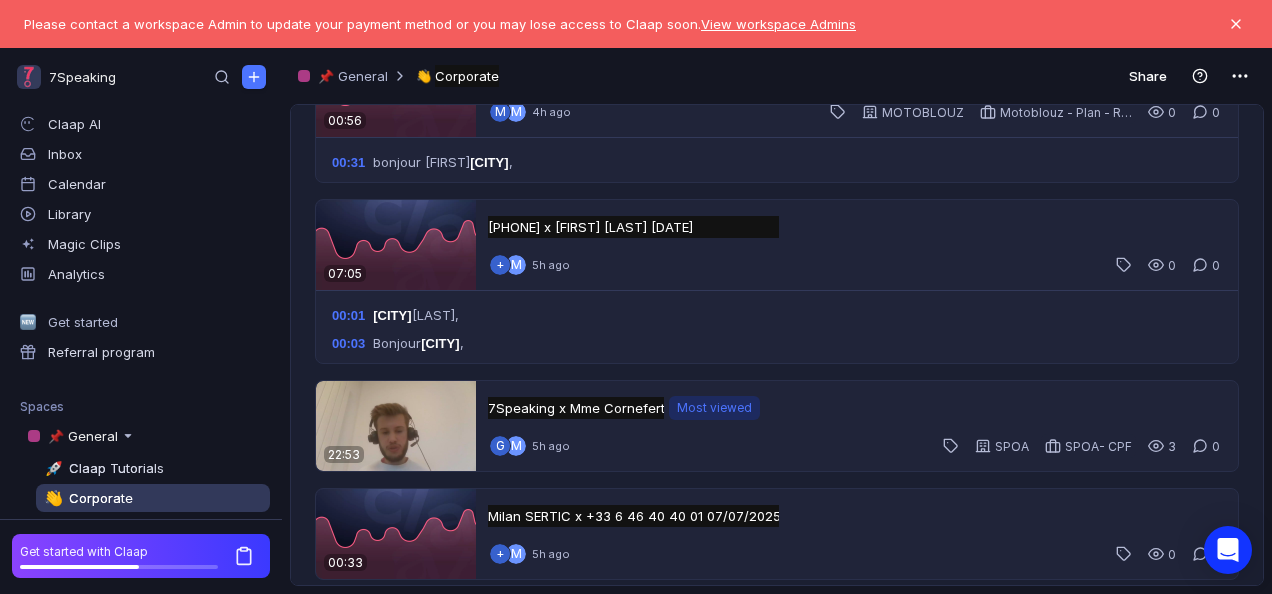 scroll, scrollTop: 1164, scrollLeft: 0, axis: vertical 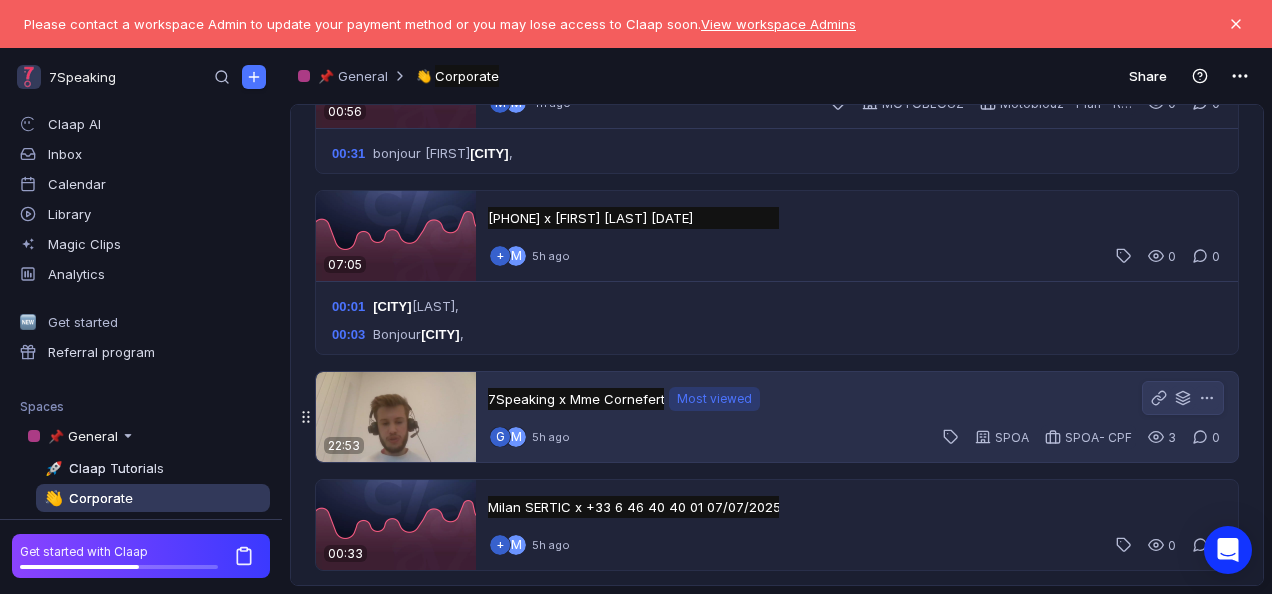 click on "7Speaking x Mme Cornefert 7Speaking x Mme Cornefert Untitled Most viewed Most viewed" at bounding box center [623, 399] 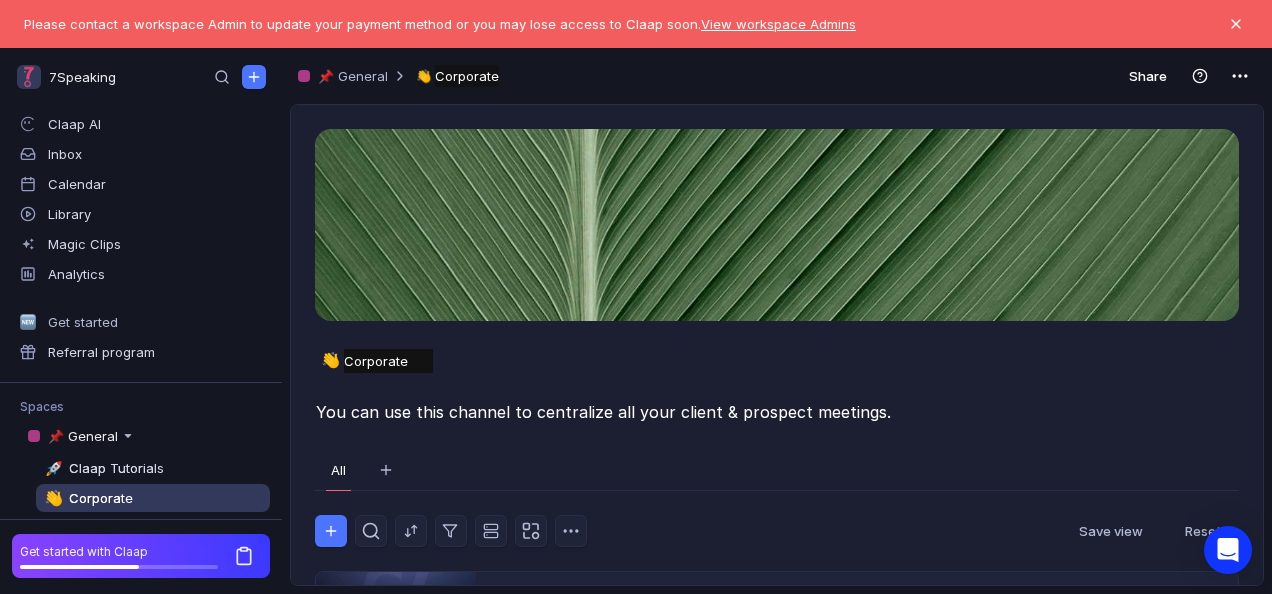 scroll, scrollTop: 38, scrollLeft: 0, axis: vertical 